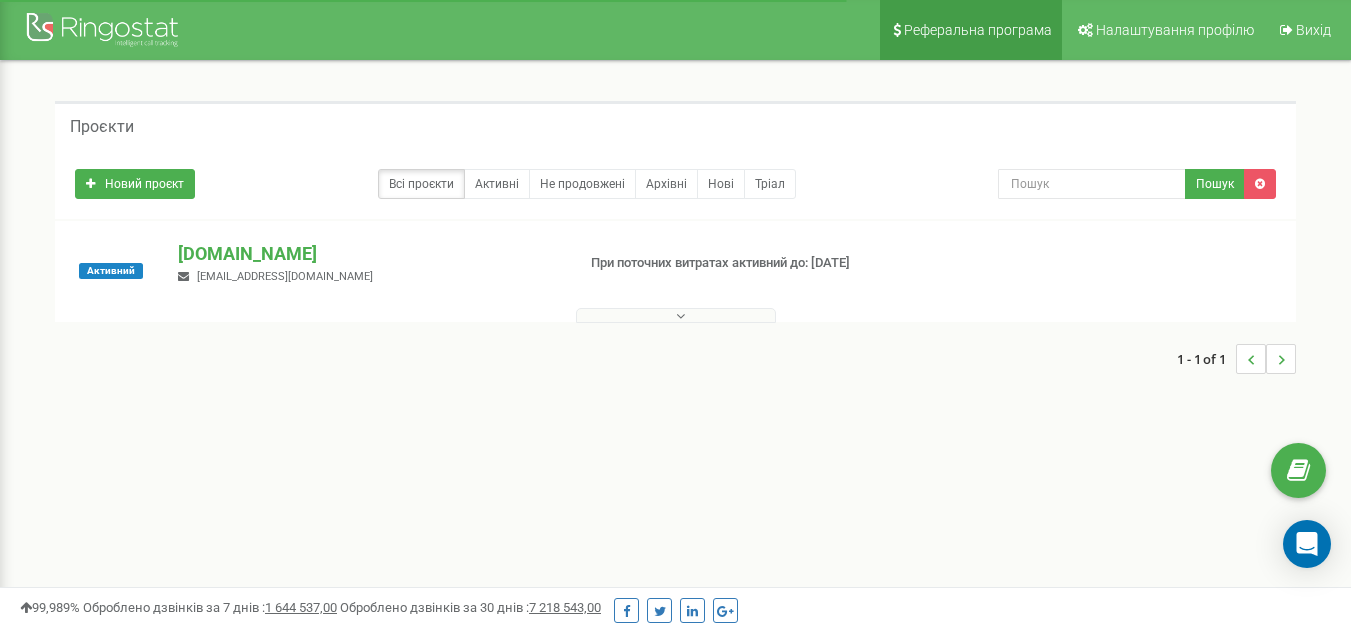 scroll, scrollTop: 0, scrollLeft: 0, axis: both 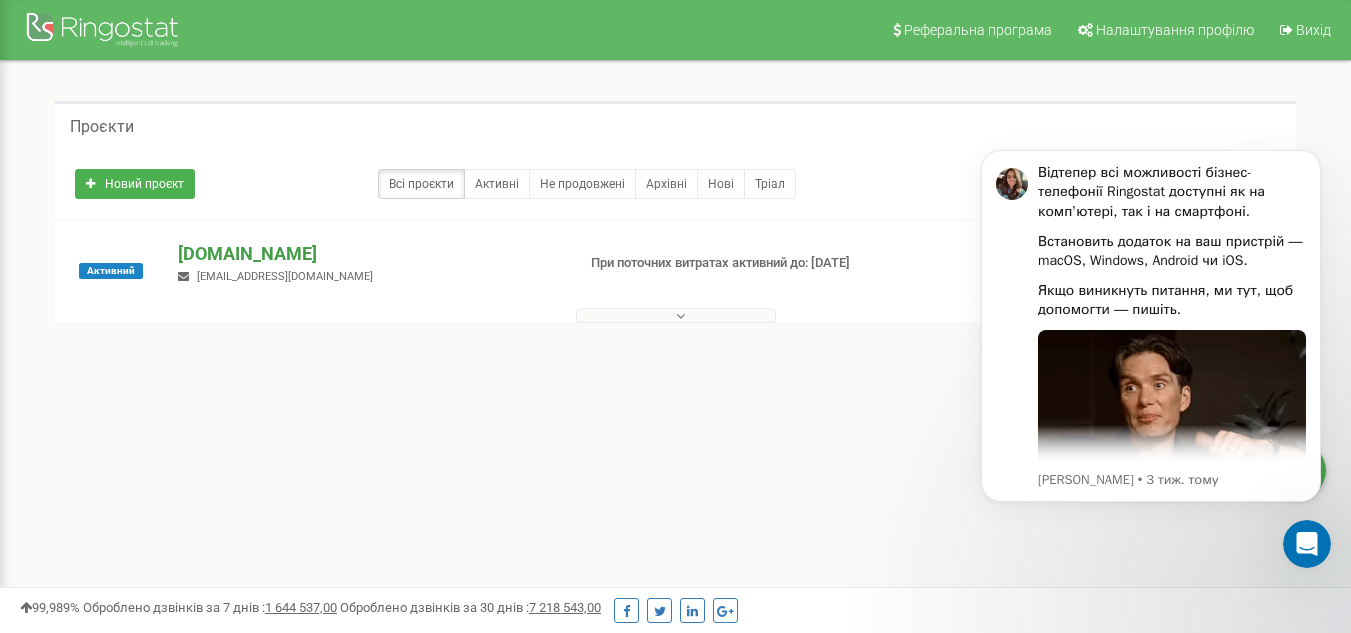 click on "[DOMAIN_NAME]" at bounding box center (368, 254) 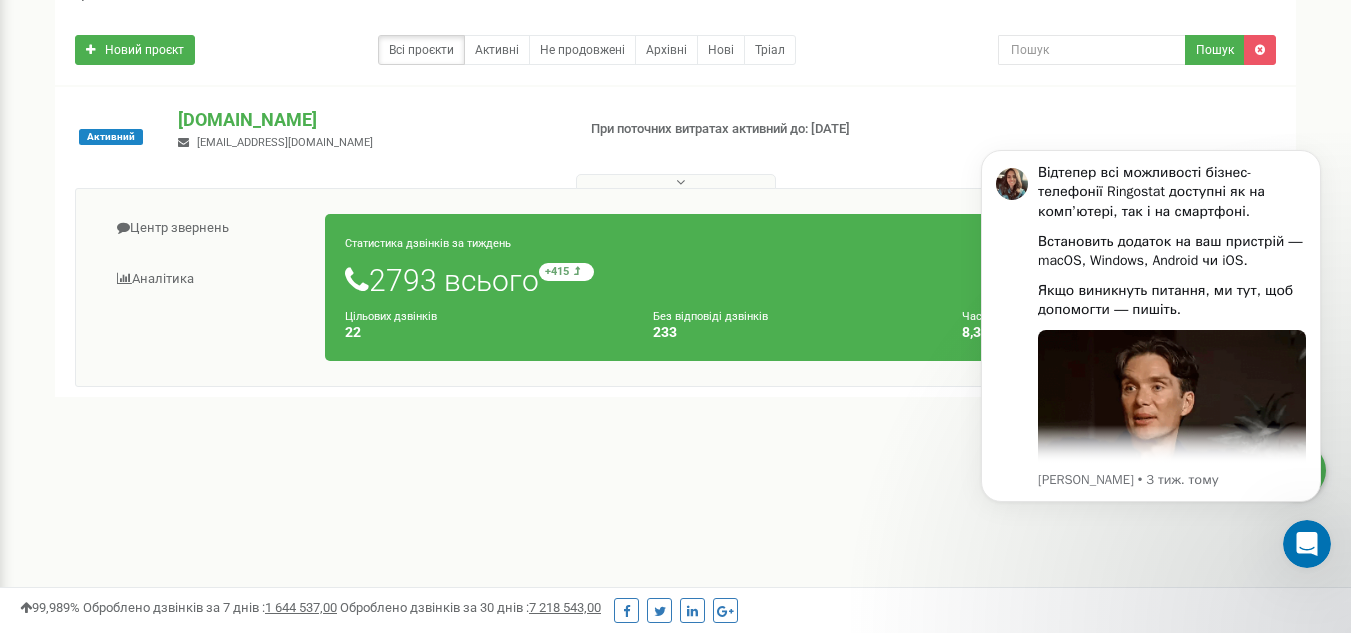 scroll, scrollTop: 100, scrollLeft: 0, axis: vertical 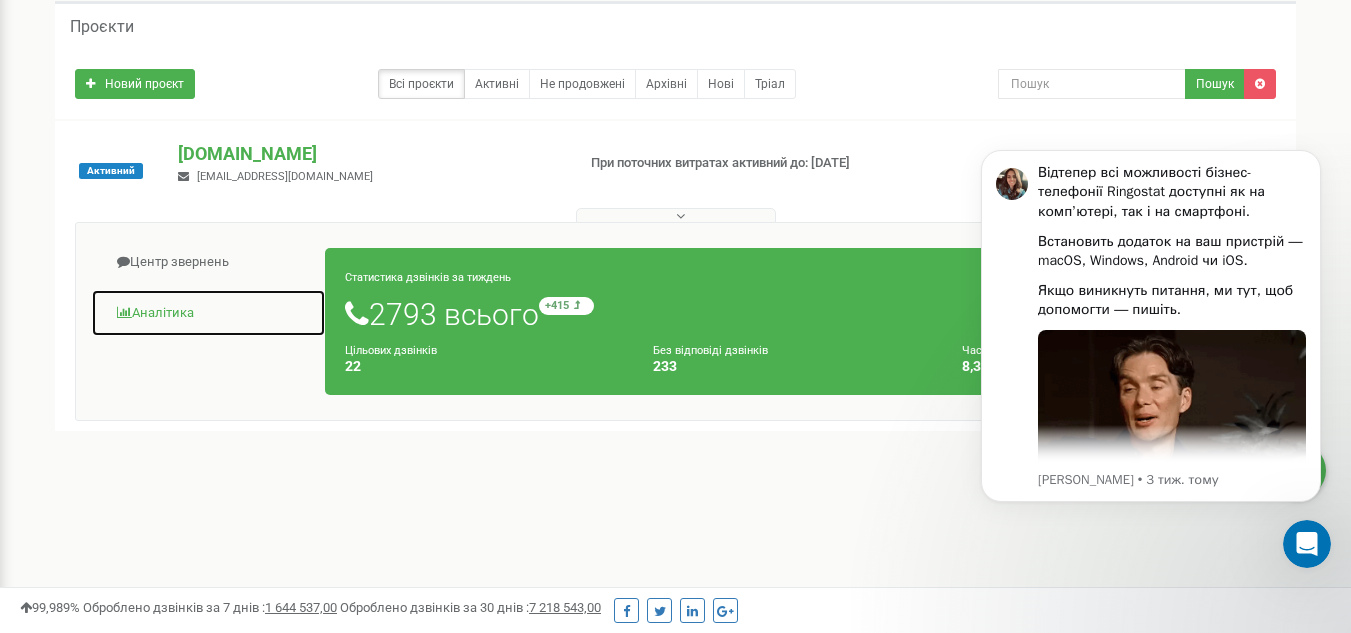 click on "Аналiтика" at bounding box center (208, 313) 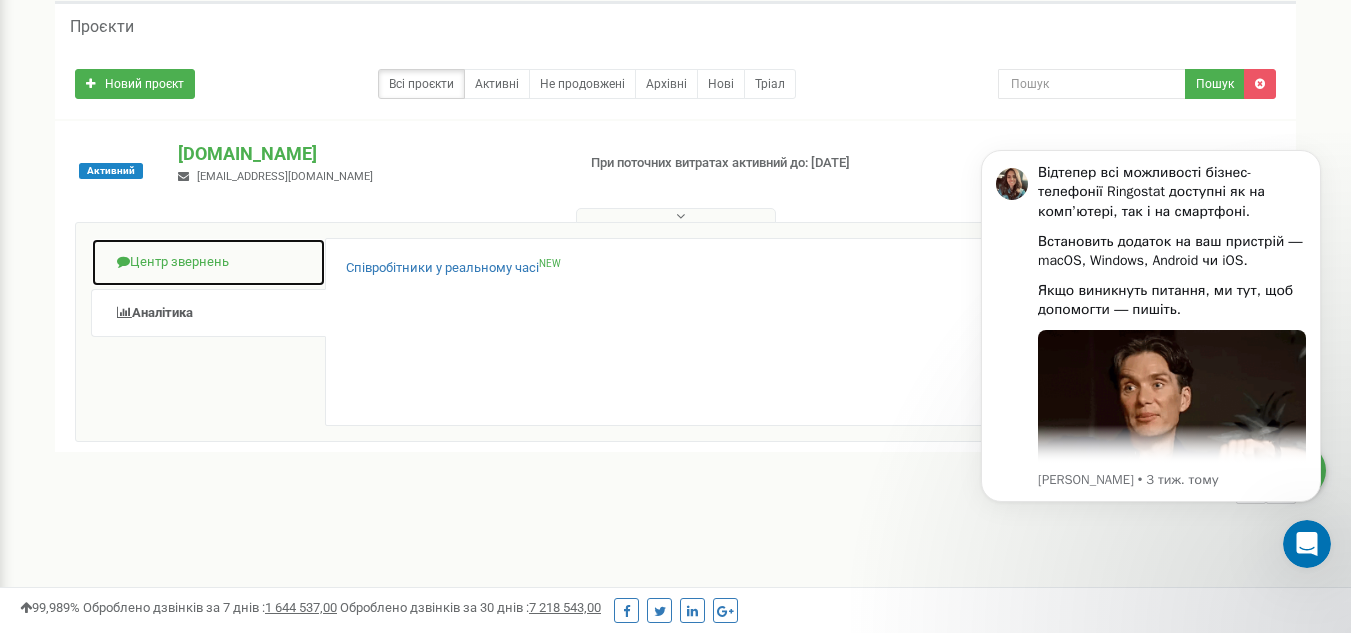 click on "Центр звернень" at bounding box center [208, 262] 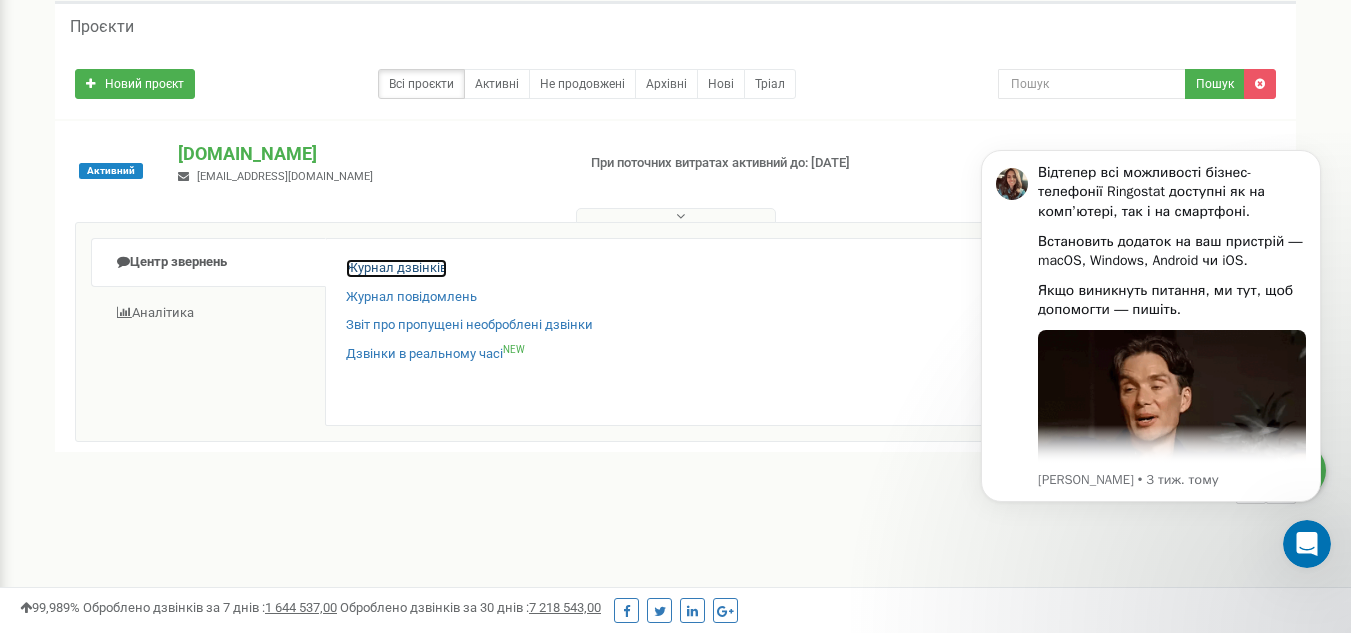 click on "Журнал дзвінків" at bounding box center [396, 268] 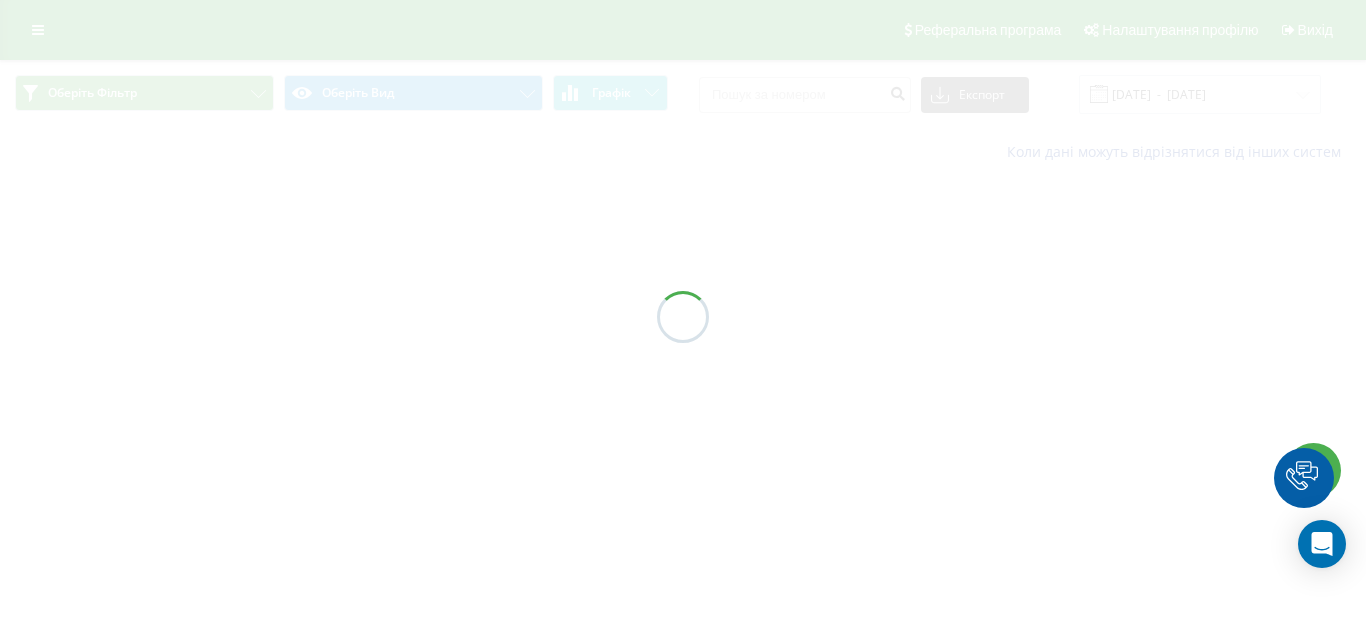 scroll, scrollTop: 0, scrollLeft: 0, axis: both 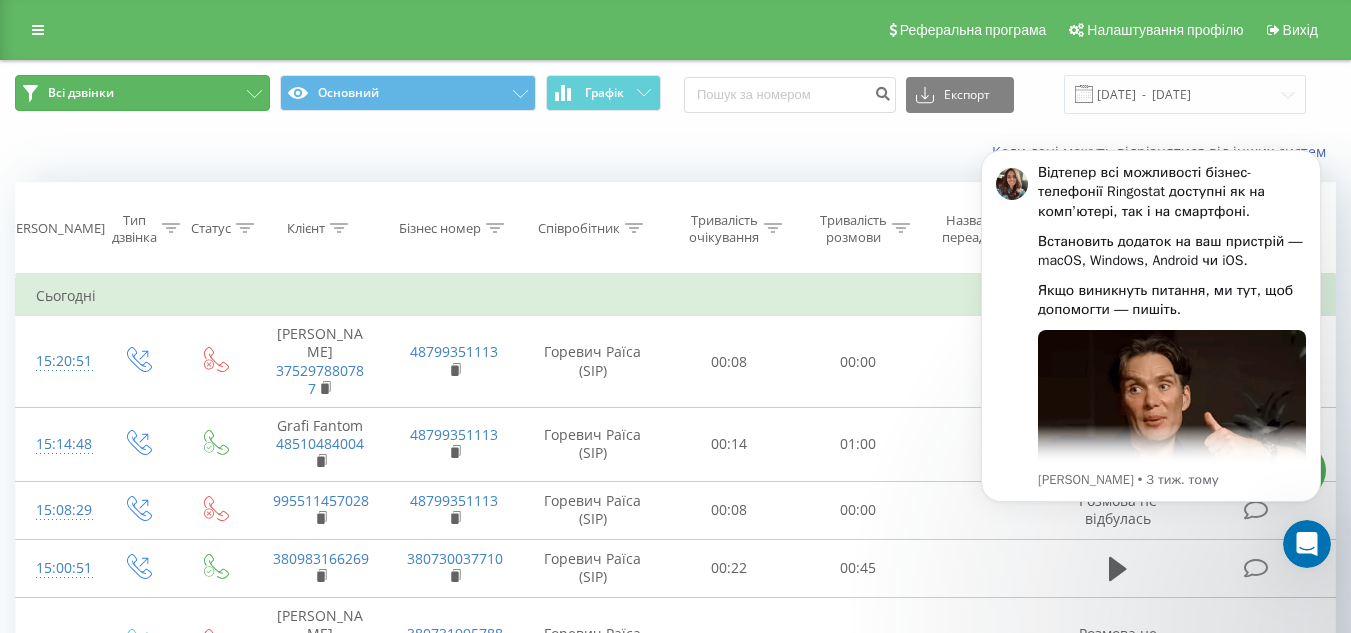 click 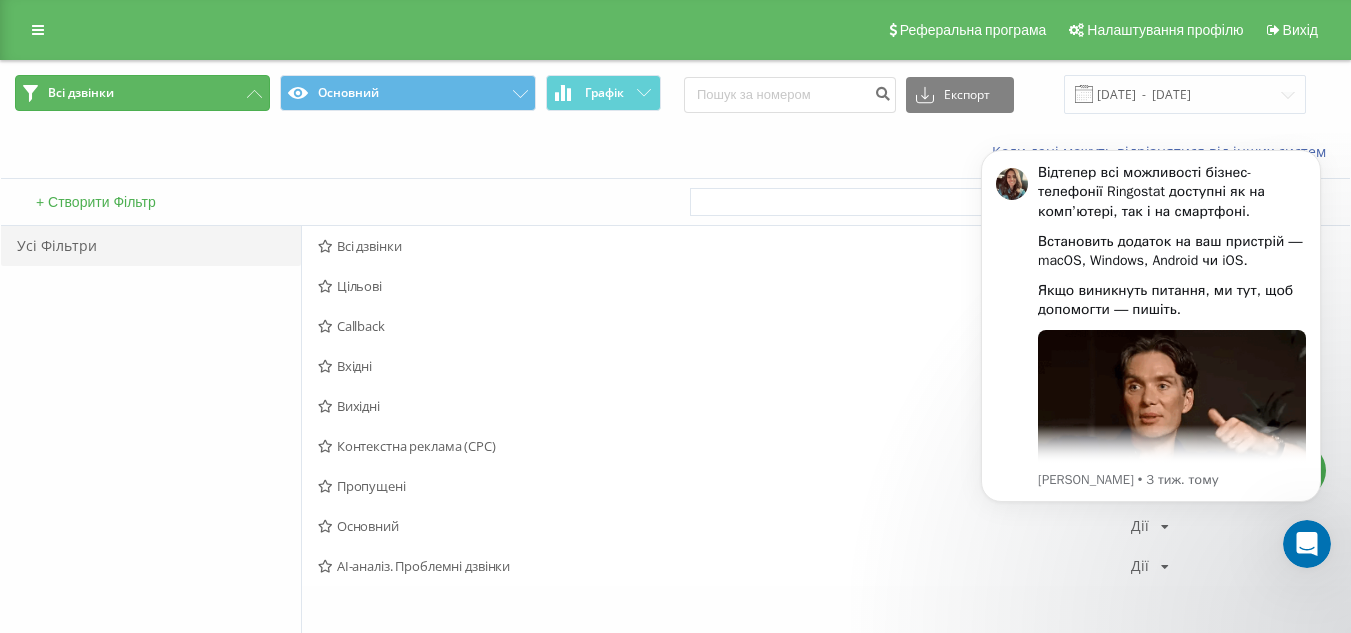 click 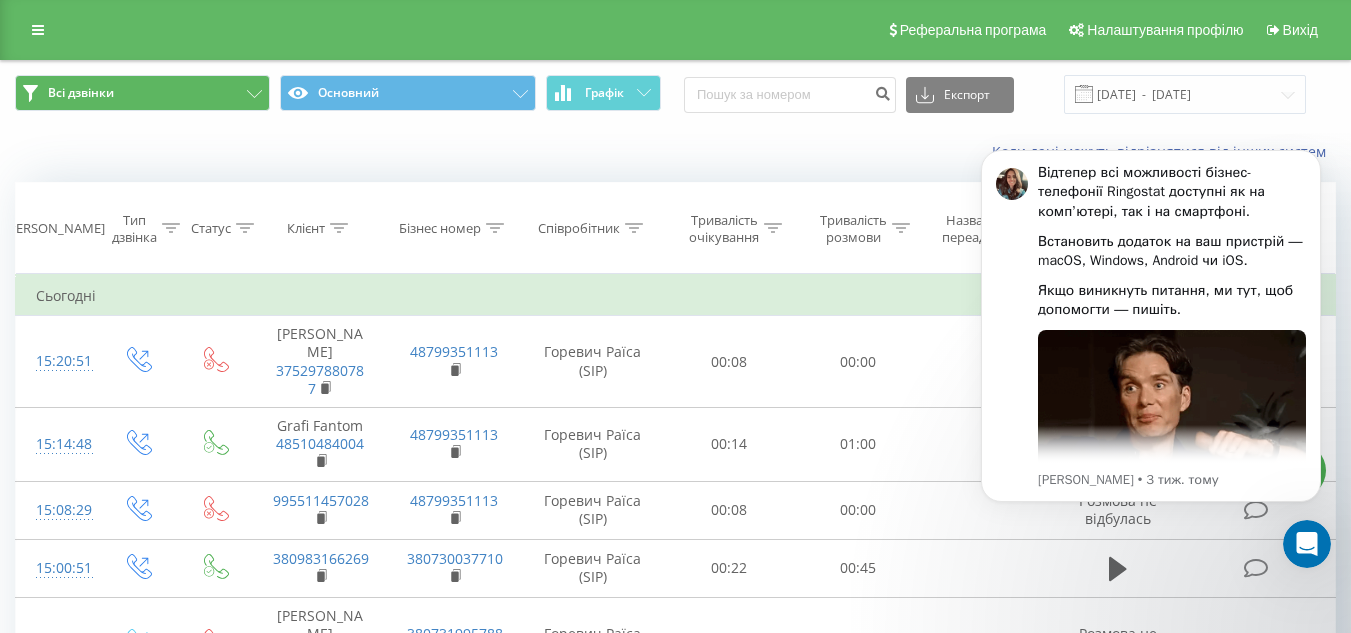 click on "Співробітник" at bounding box center [579, 228] 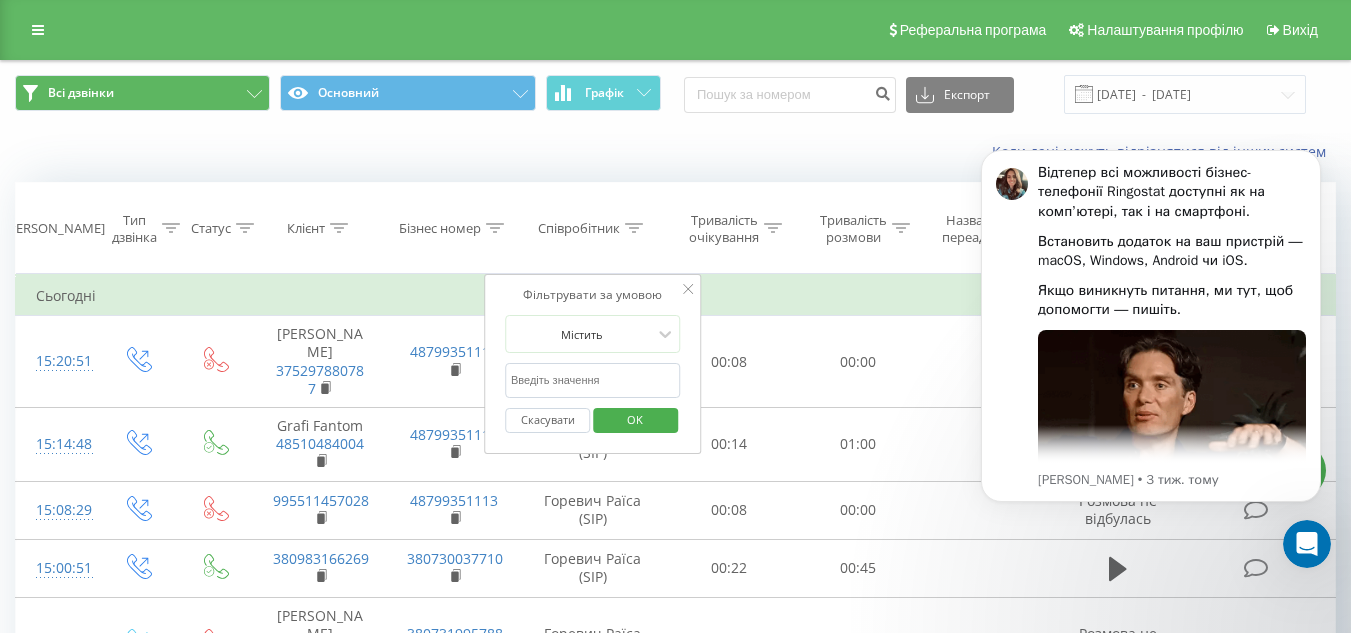click on "Співробітник" at bounding box center [579, 228] 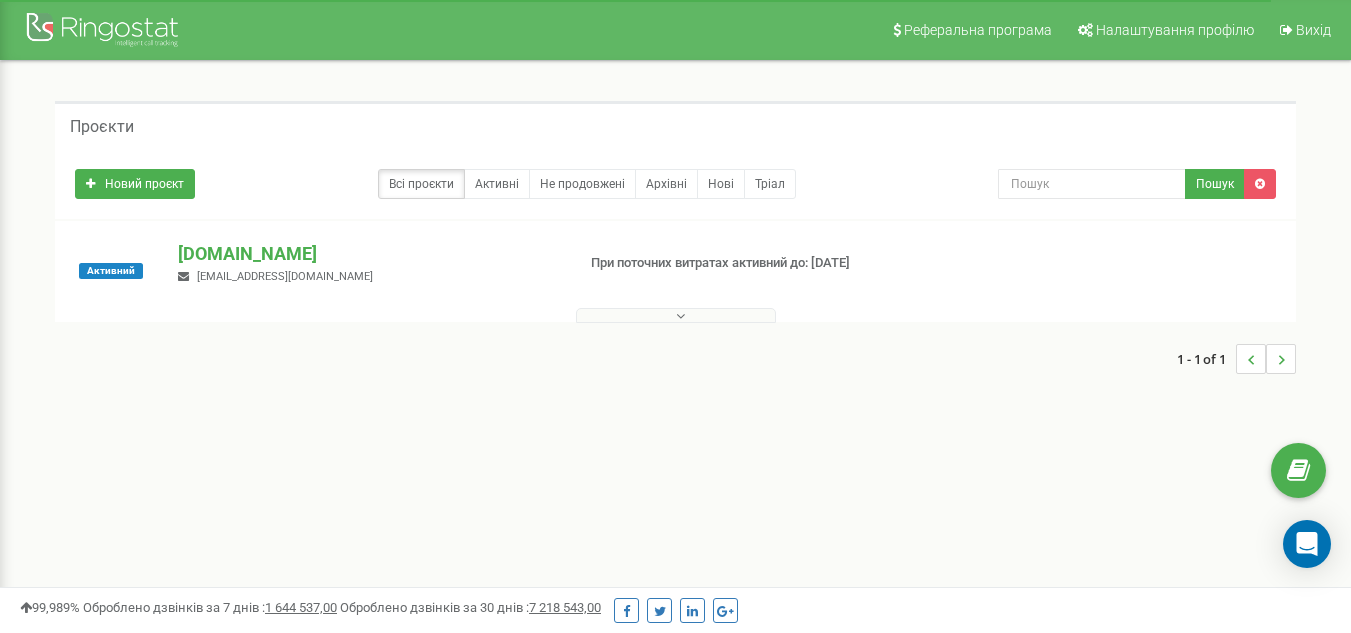 click on "[DOMAIN_NAME]" at bounding box center (368, 254) 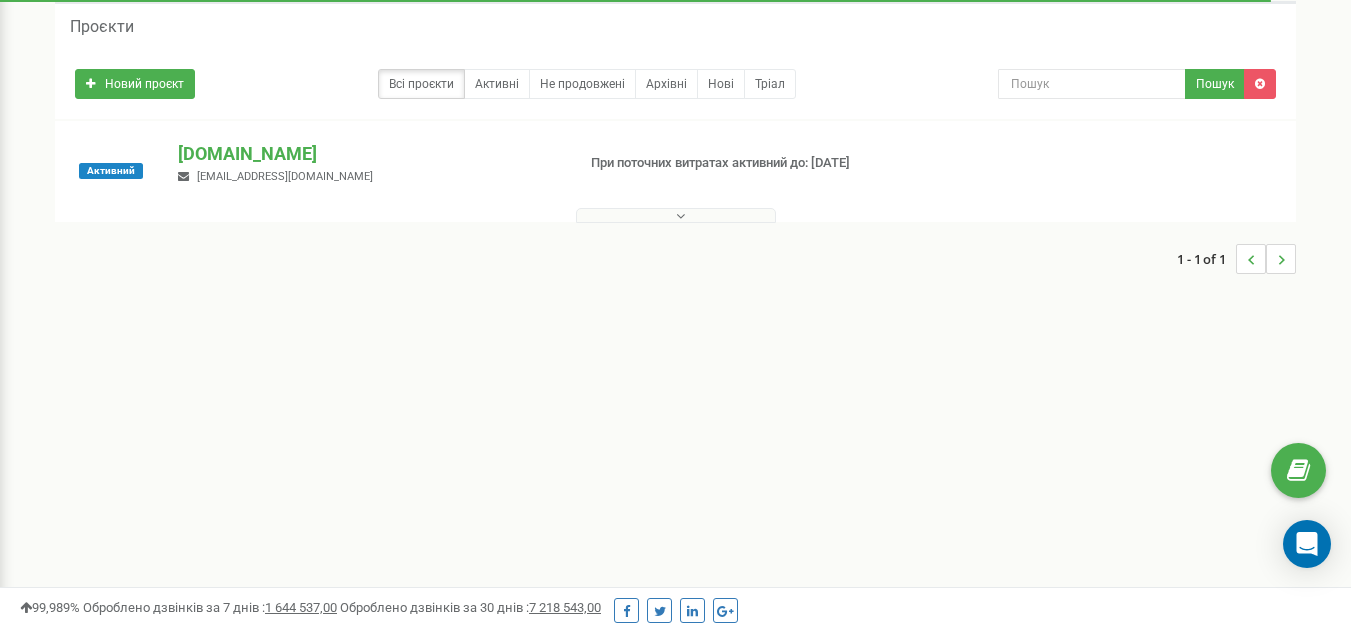 scroll, scrollTop: 0, scrollLeft: 0, axis: both 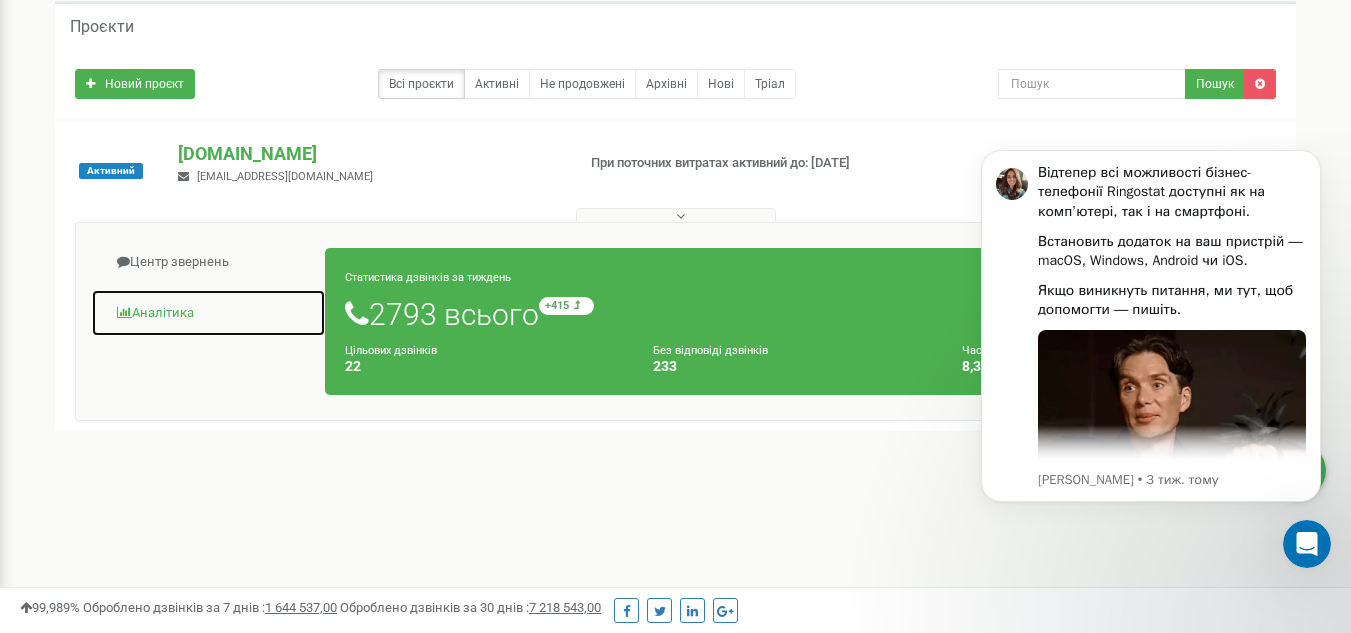 click on "Аналiтика" at bounding box center [208, 313] 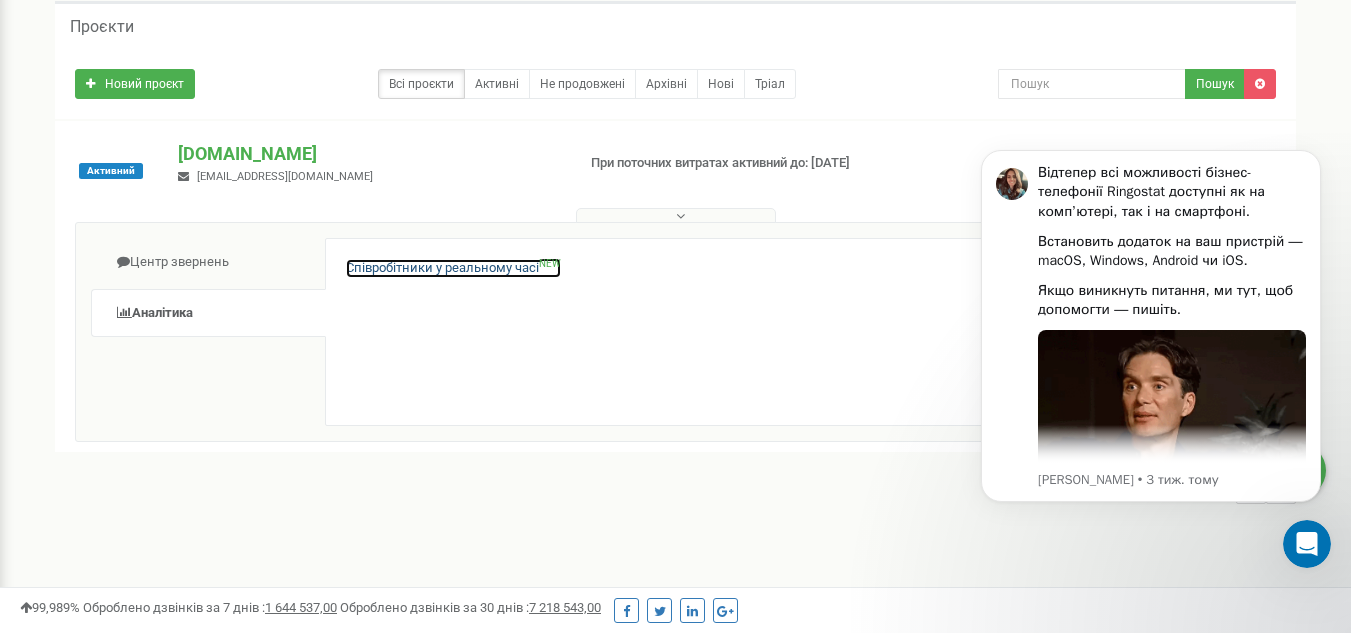 click on "Співробітники у реальному часі  NEW" at bounding box center (453, 268) 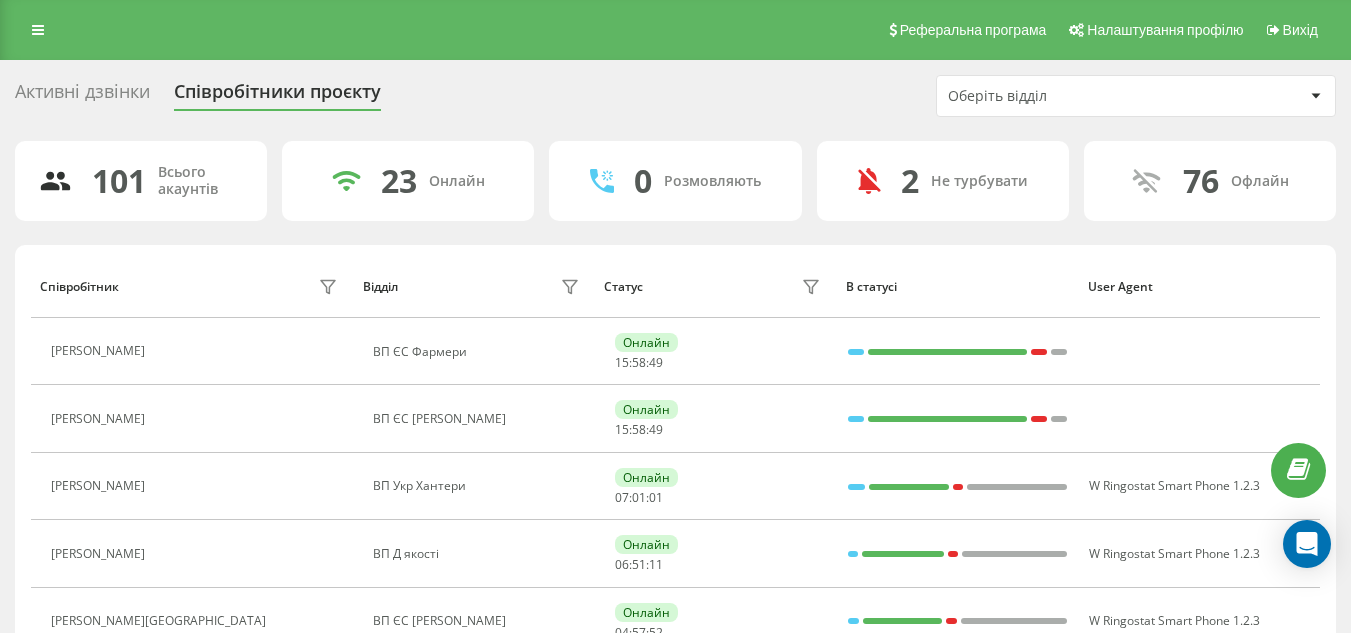 scroll, scrollTop: 0, scrollLeft: 0, axis: both 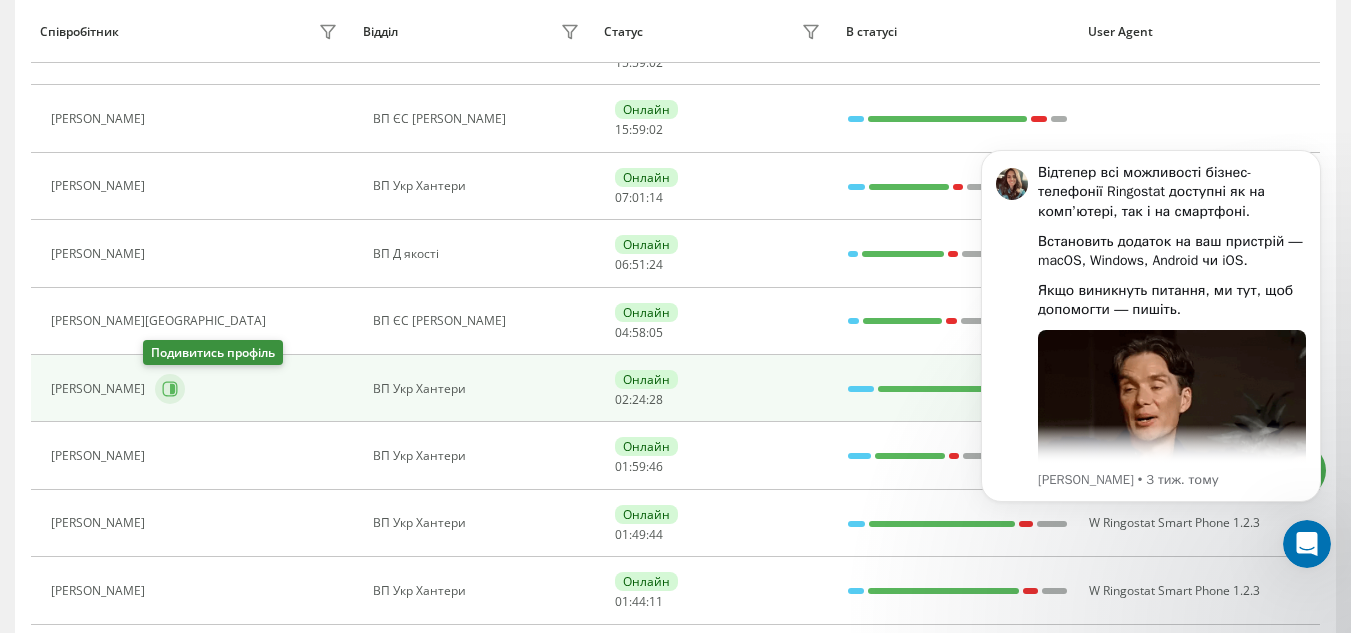 click 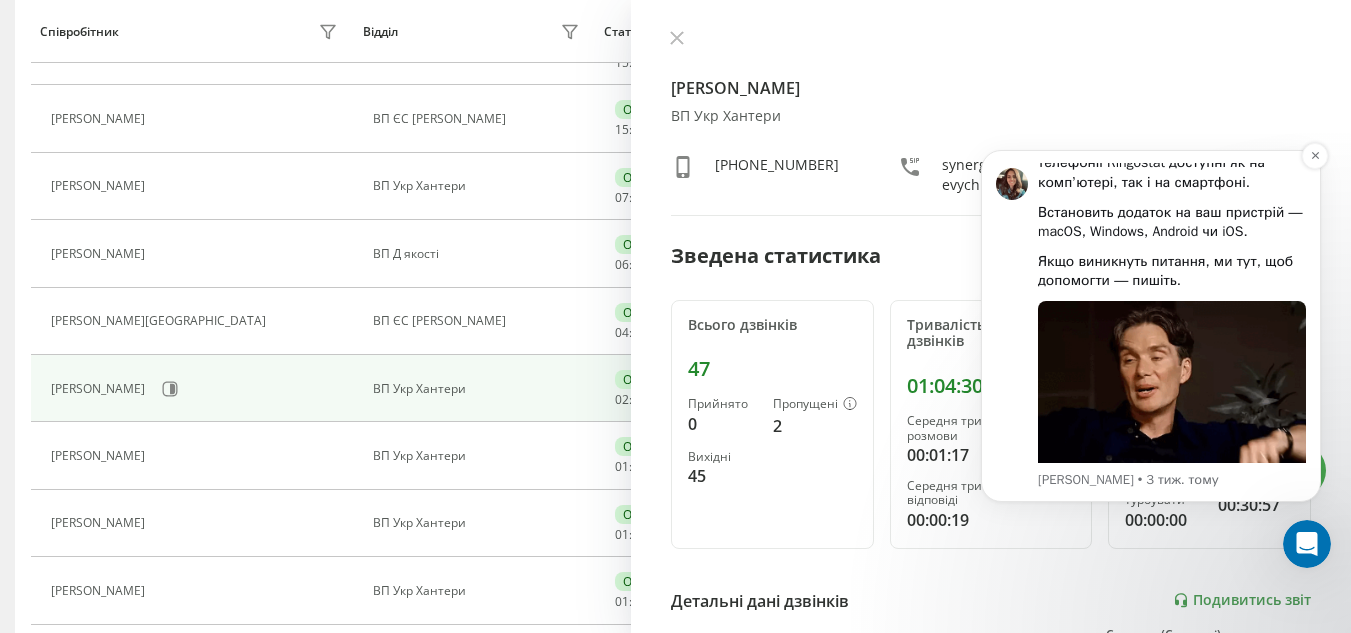 scroll, scrollTop: 44, scrollLeft: 0, axis: vertical 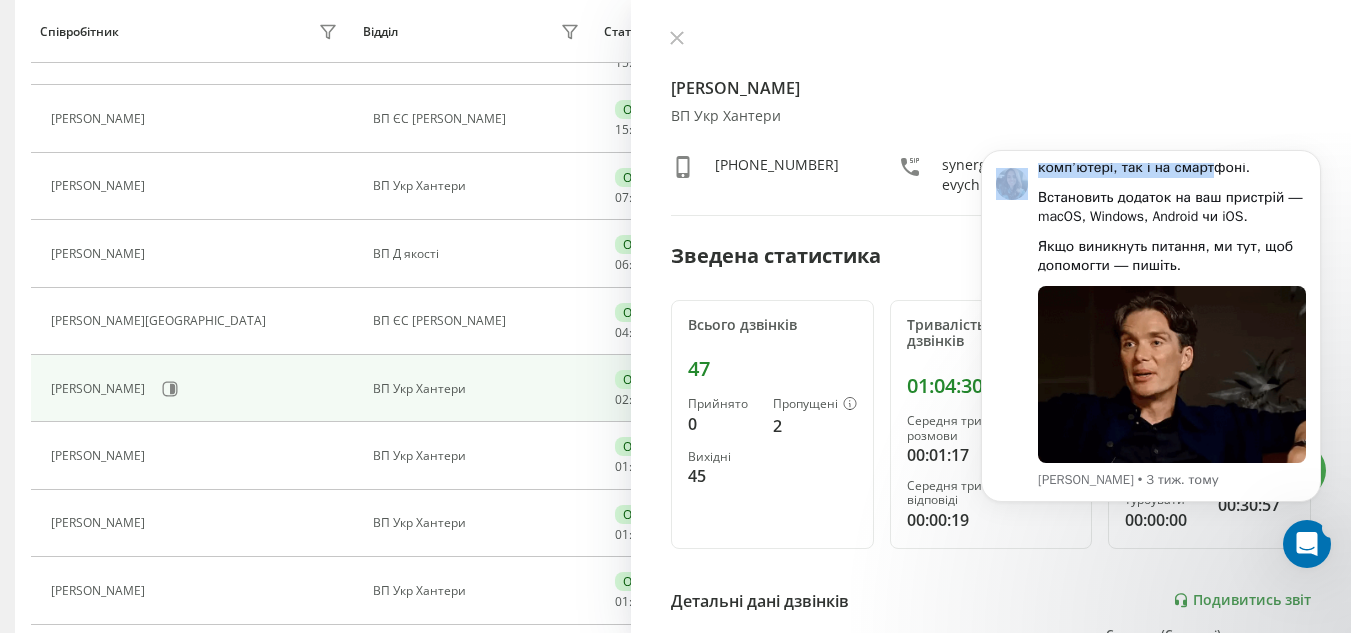 drag, startPoint x: 1095, startPoint y: 171, endPoint x: 1095, endPoint y: 23, distance: 148 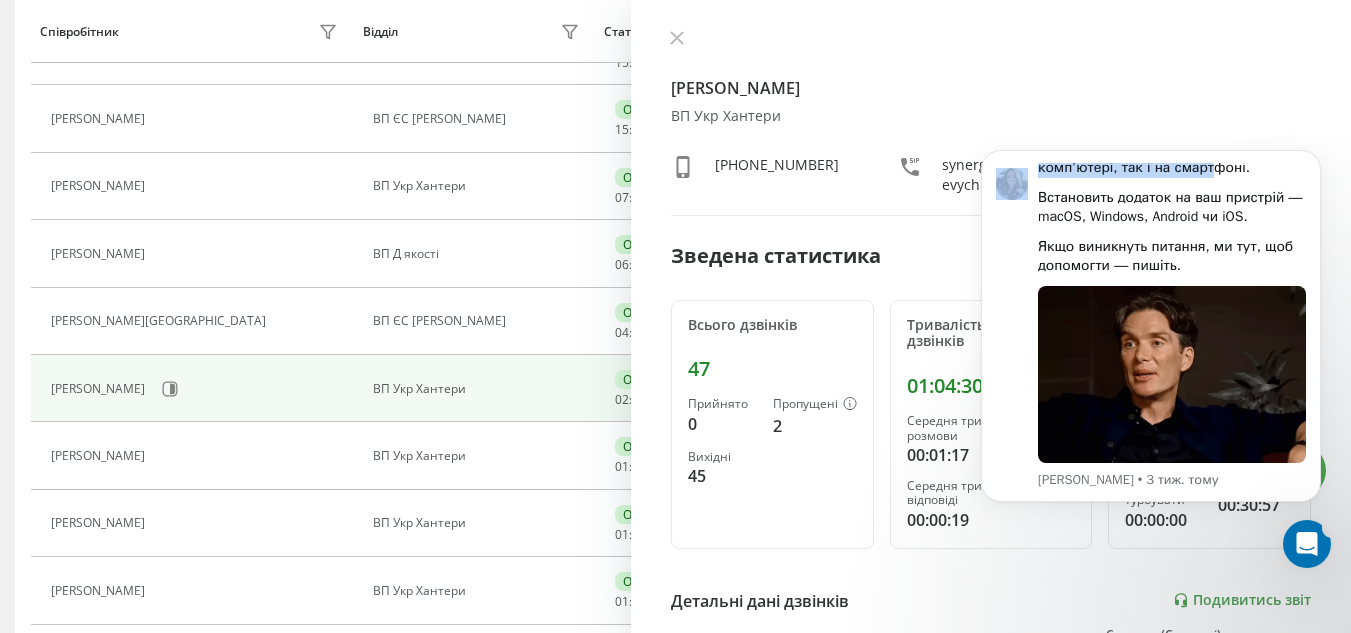 click on "Відтепер всі можливості бізнес-телефонії Ringostat доступні як на компʼютері, так і на смартфоні.    Встановить додаток на ваш пристрій ― macOS, Windows, Android чи iOS.    Якщо виникнуть питання, ми тут, щоб допомогти ― пишіть.   Karine • 3 тиж. тому" 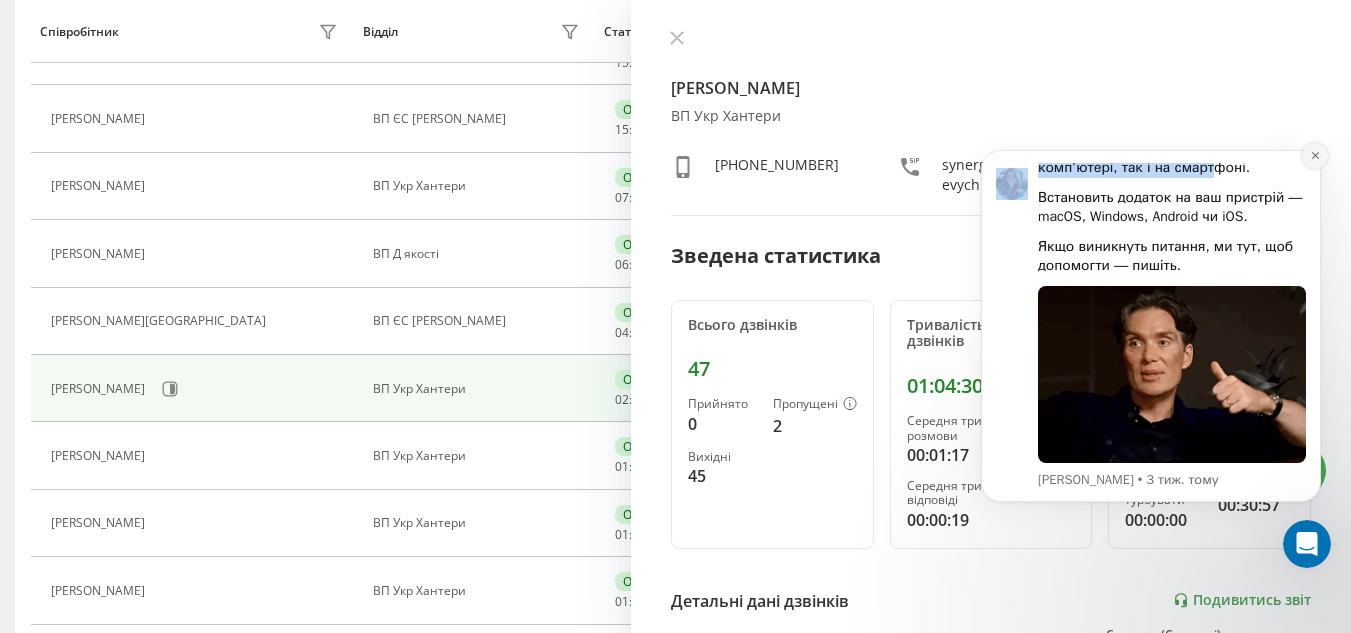 click 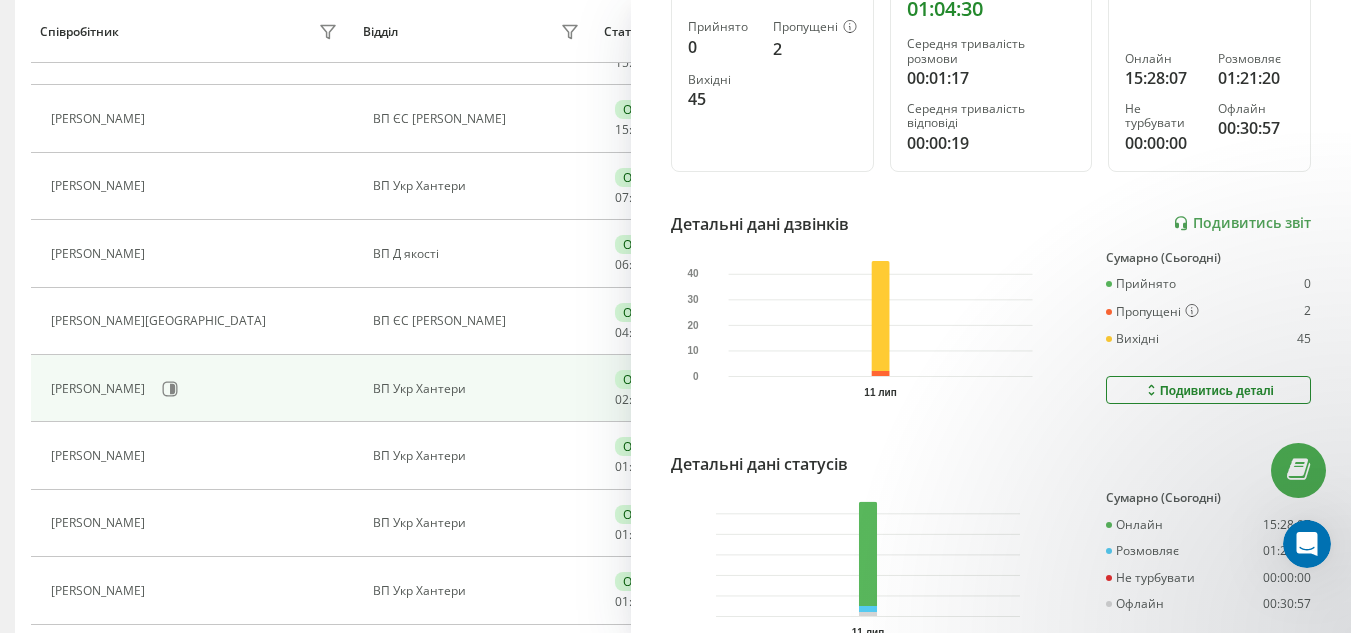 scroll, scrollTop: 400, scrollLeft: 0, axis: vertical 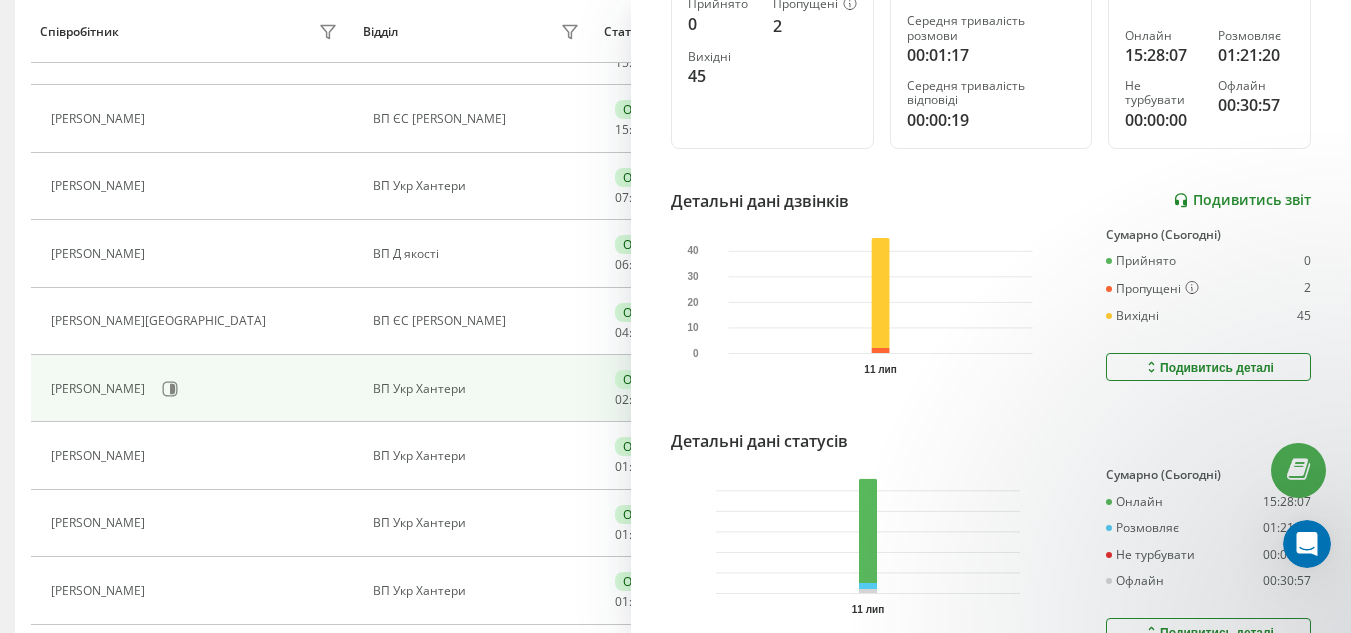 click on "Подивитись звіт" at bounding box center (1242, 200) 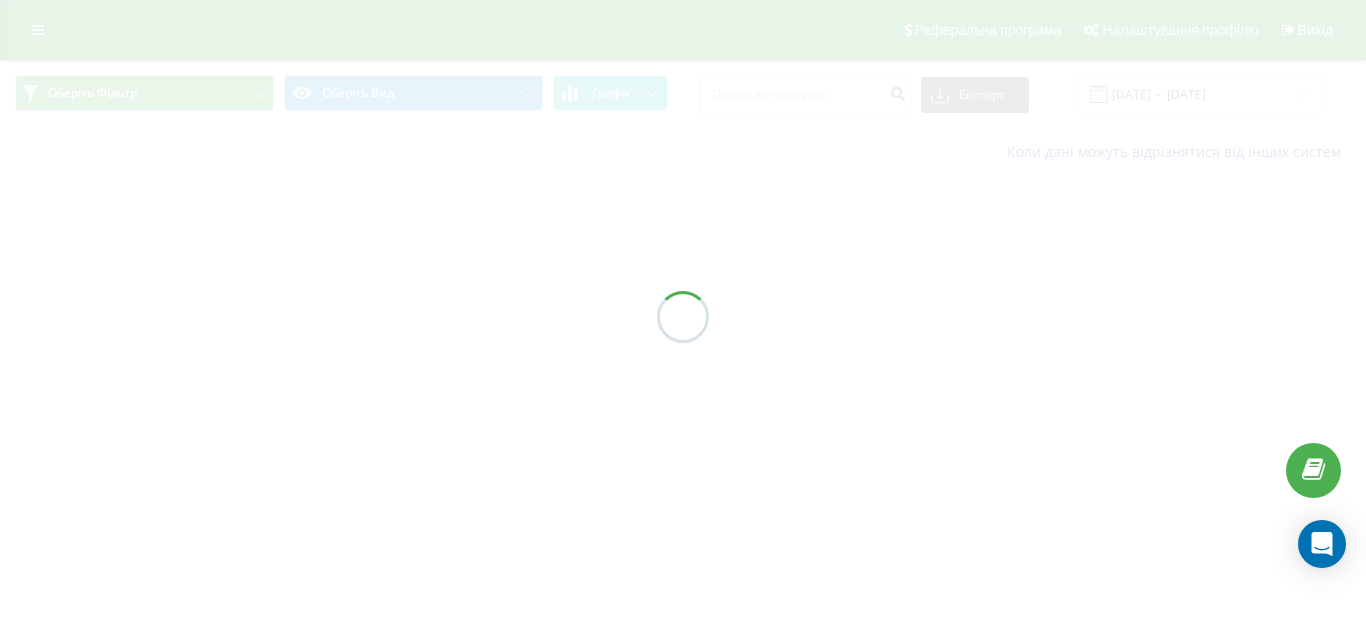 scroll, scrollTop: 0, scrollLeft: 0, axis: both 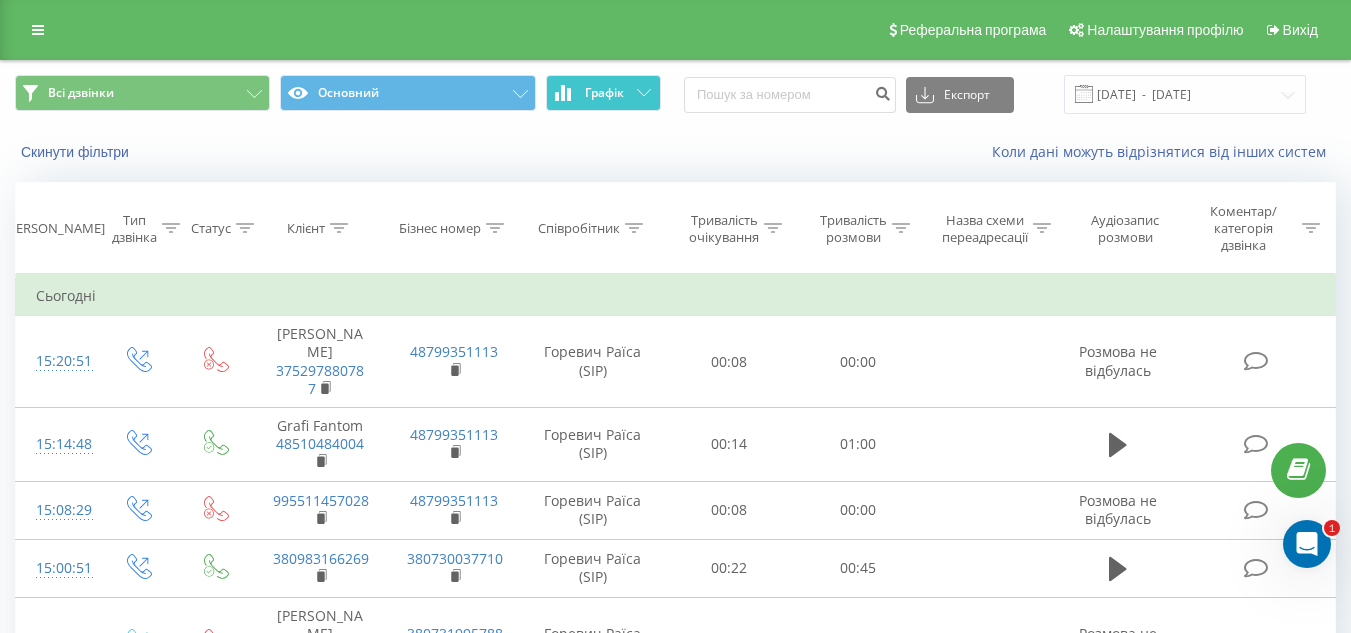 click 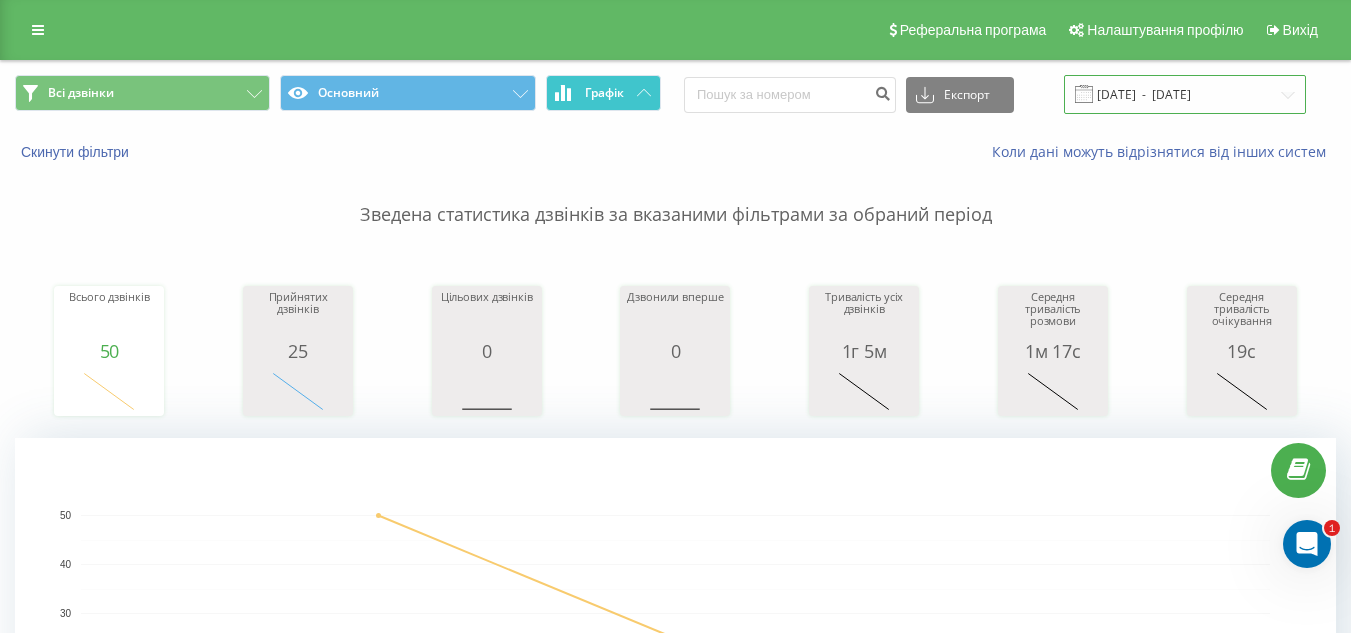 click on "[DATE]  -  [DATE]" at bounding box center (1185, 94) 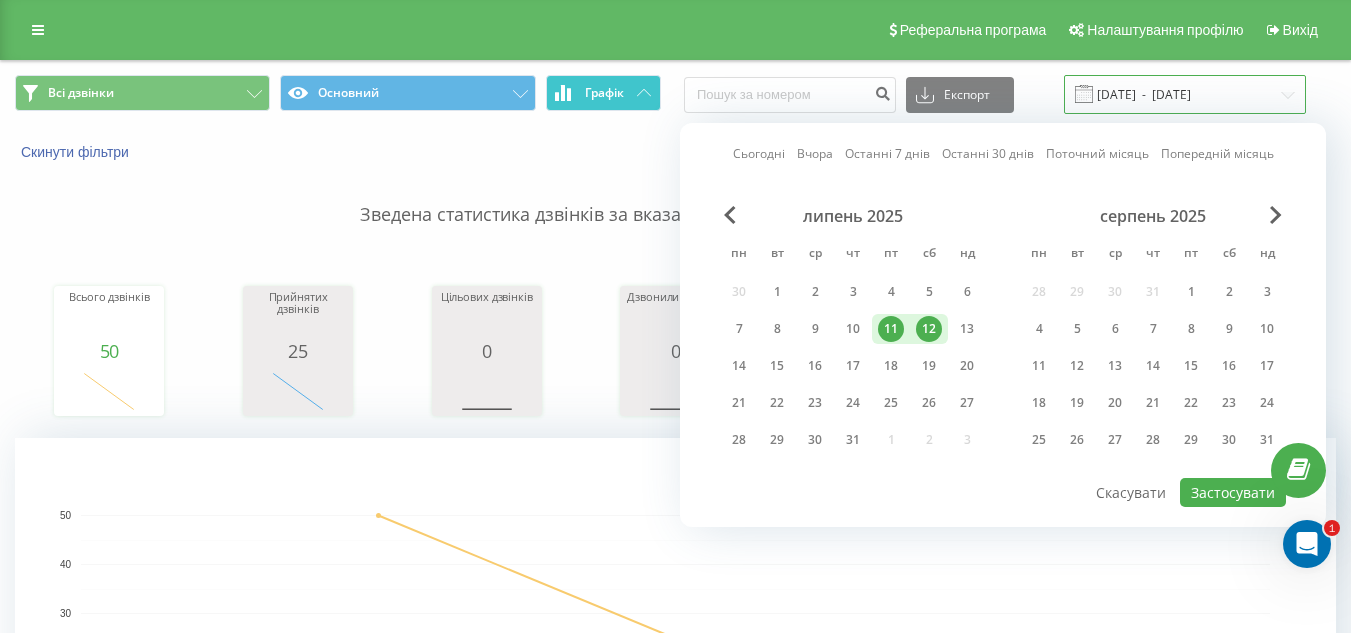 click on "[DATE]  -  [DATE]" at bounding box center [1185, 94] 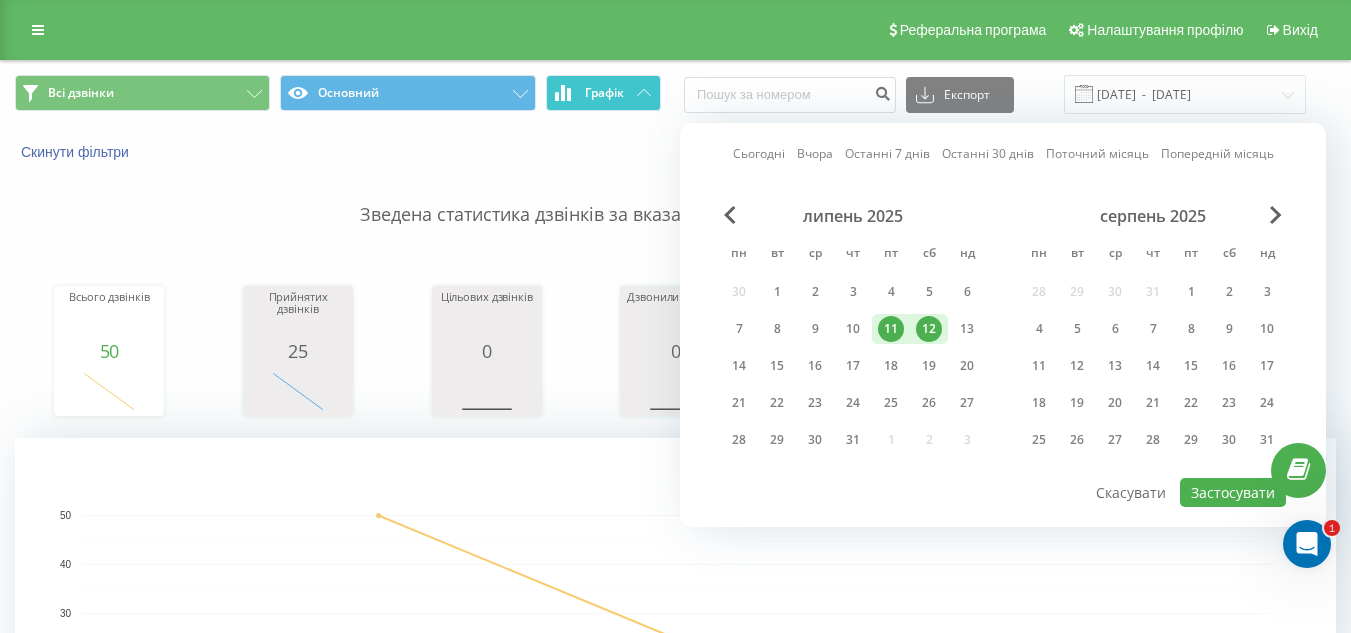 click at bounding box center (1084, 94) 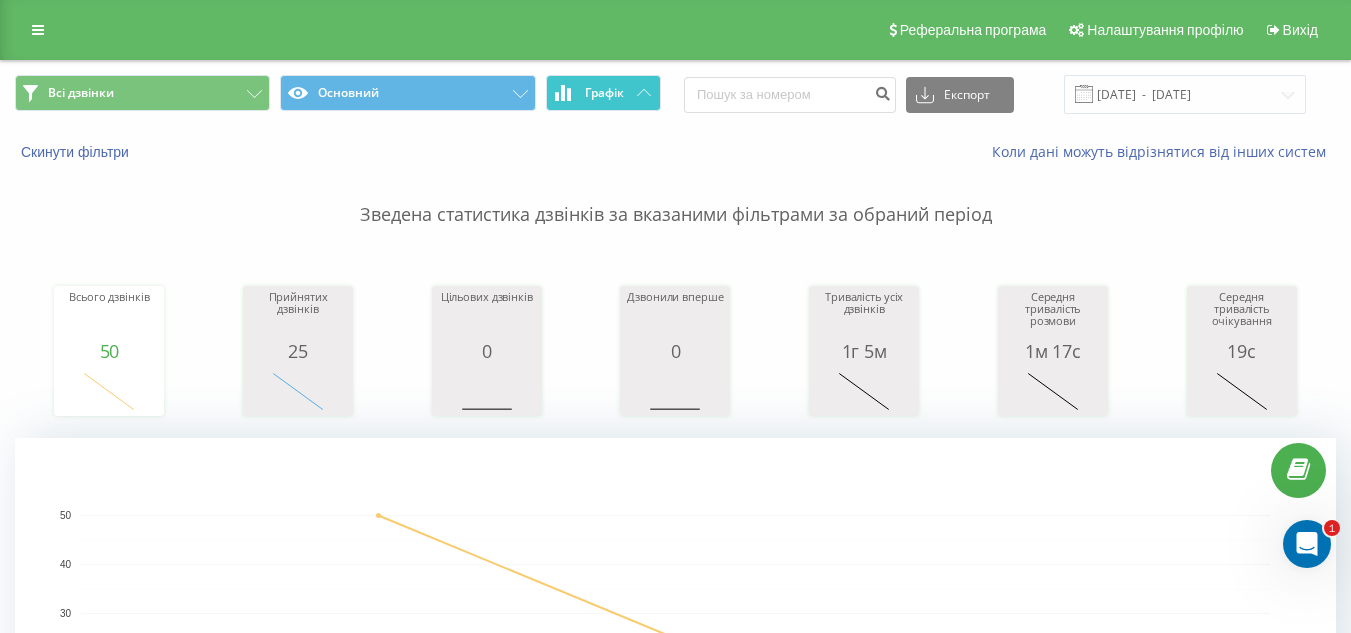 click at bounding box center [1084, 94] 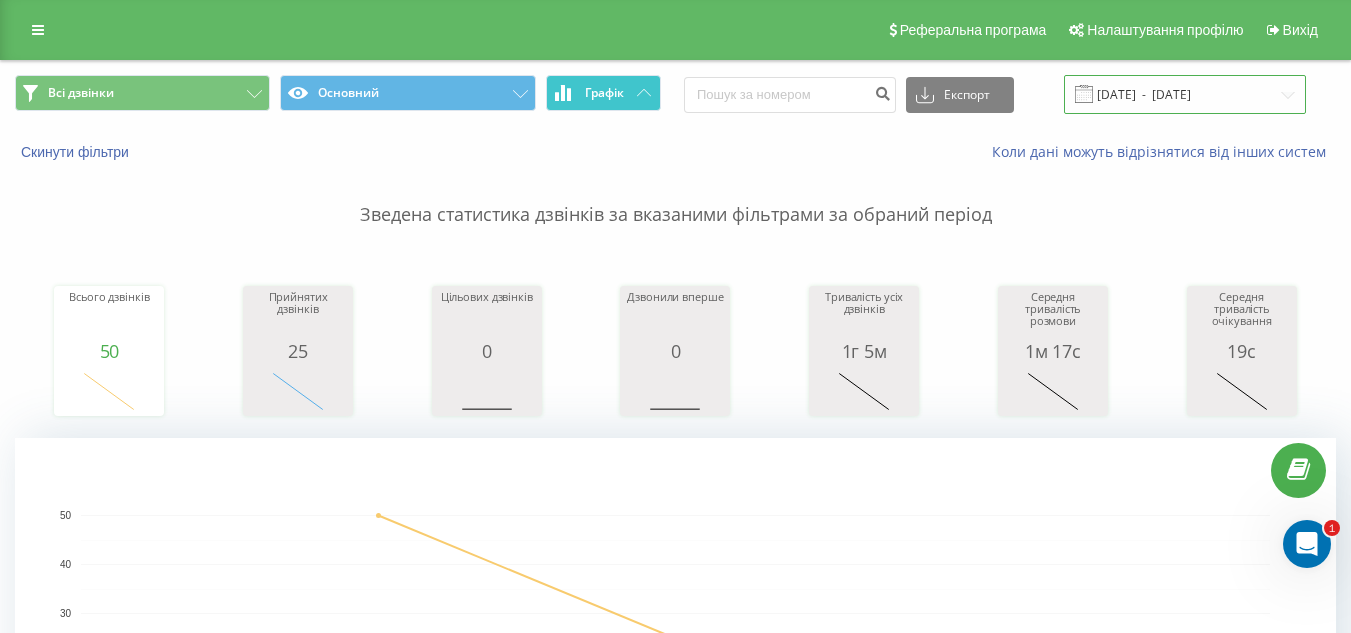 click on "[DATE]  -  [DATE]" at bounding box center [1185, 94] 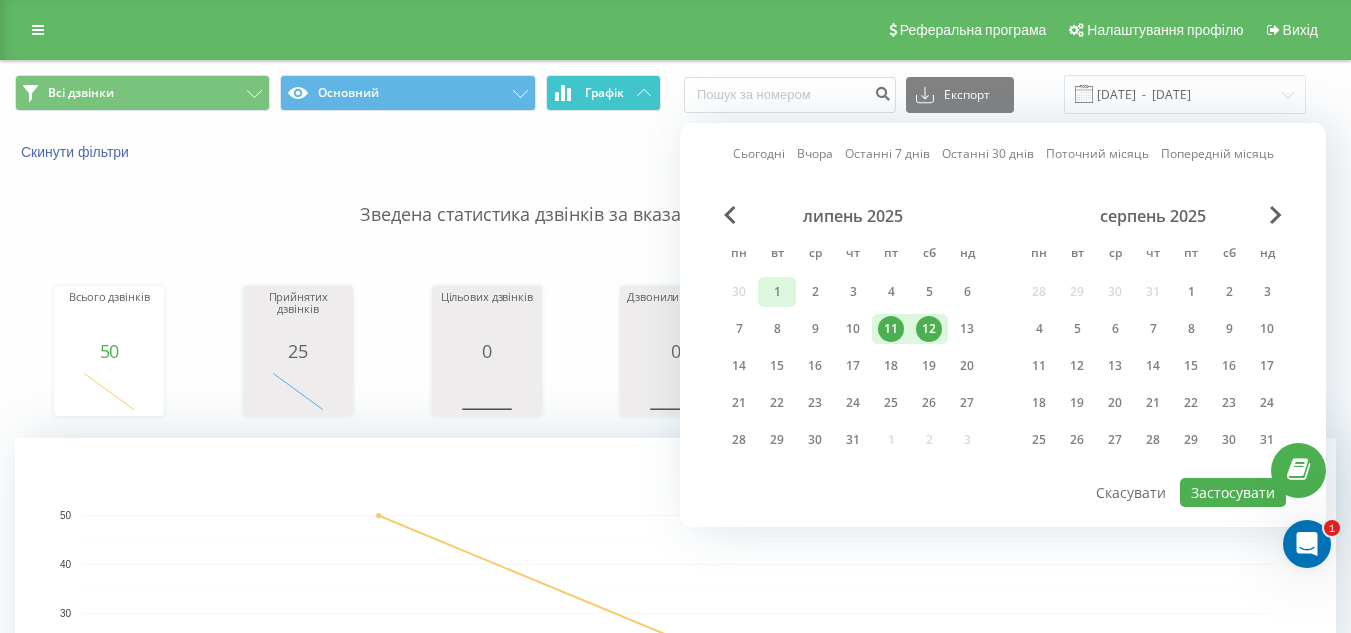 click on "1" at bounding box center [777, 292] 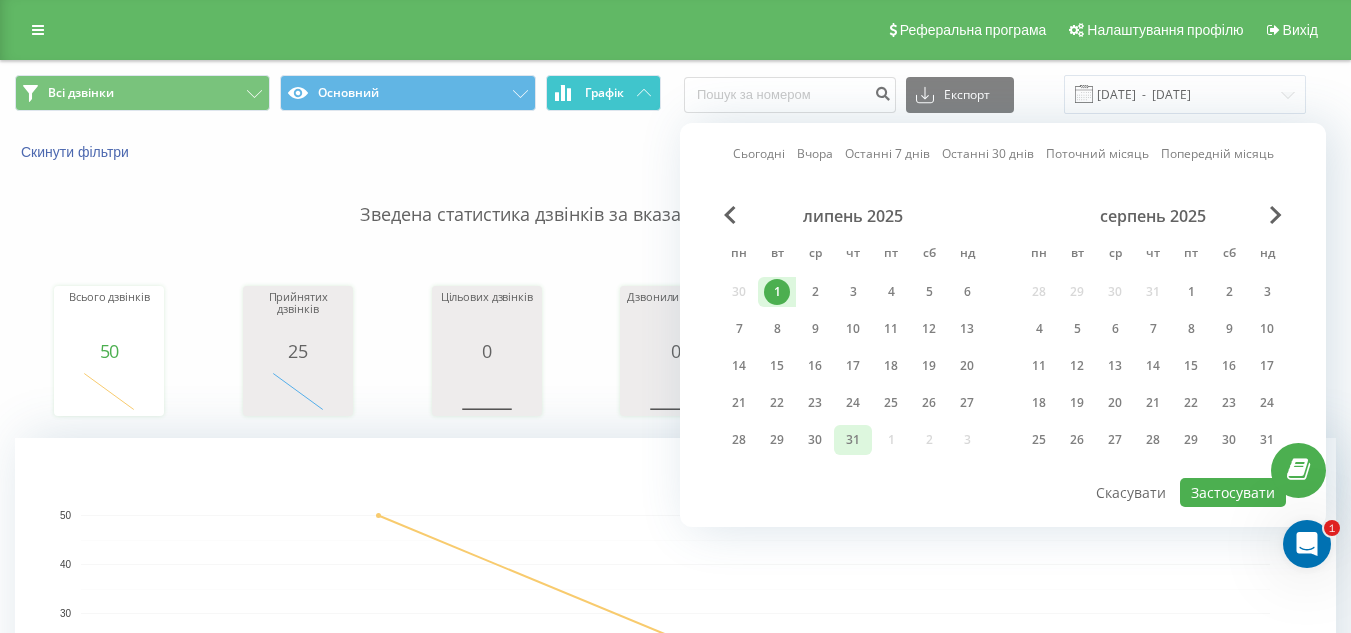 drag, startPoint x: 856, startPoint y: 443, endPoint x: 1102, endPoint y: 518, distance: 257.17892 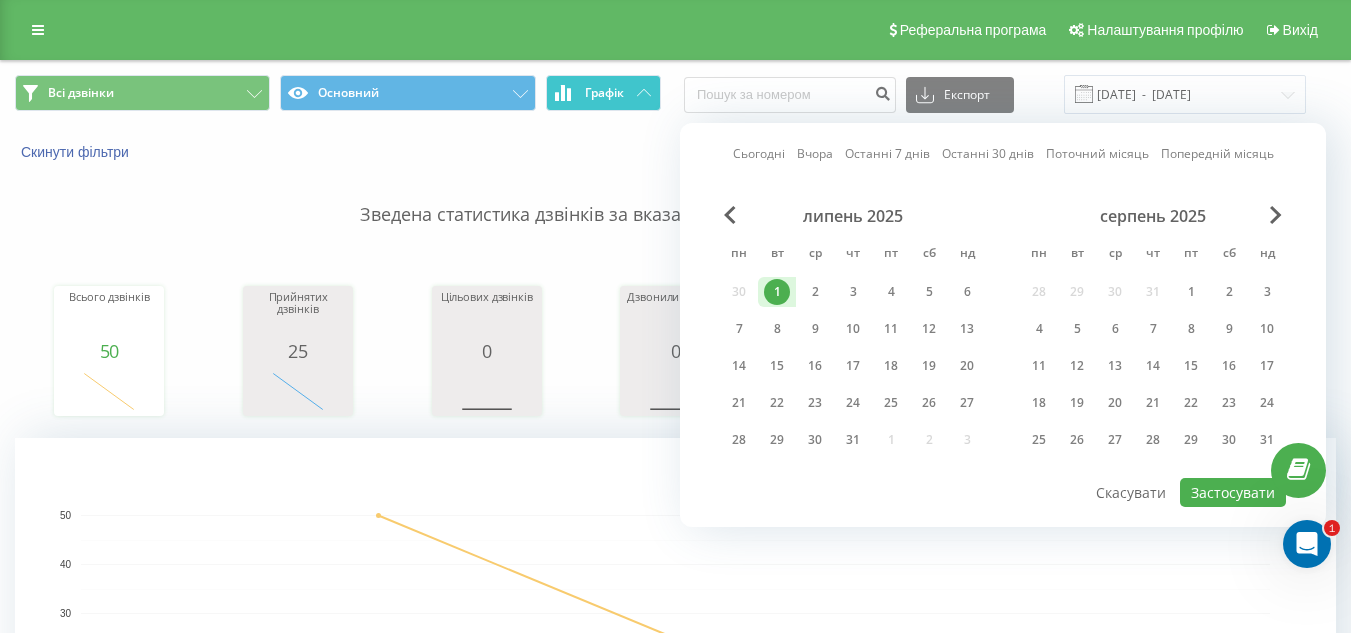 click on "31" at bounding box center [853, 440] 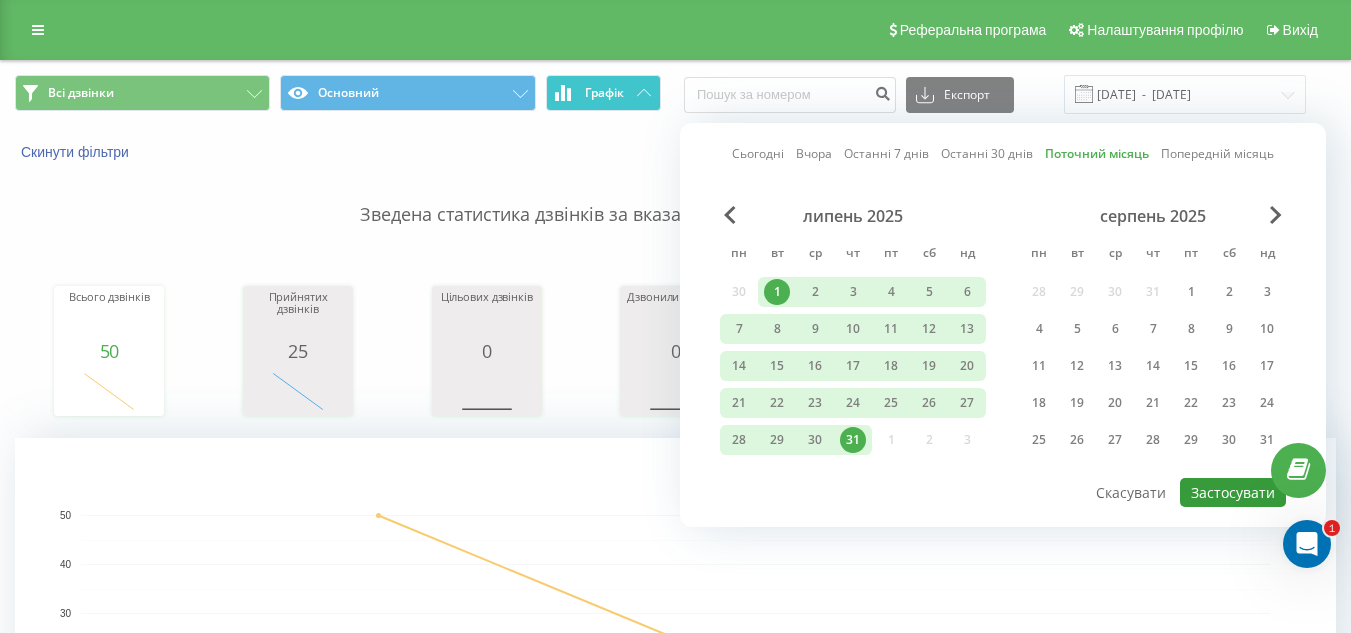 click on "Застосувати" at bounding box center (1233, 492) 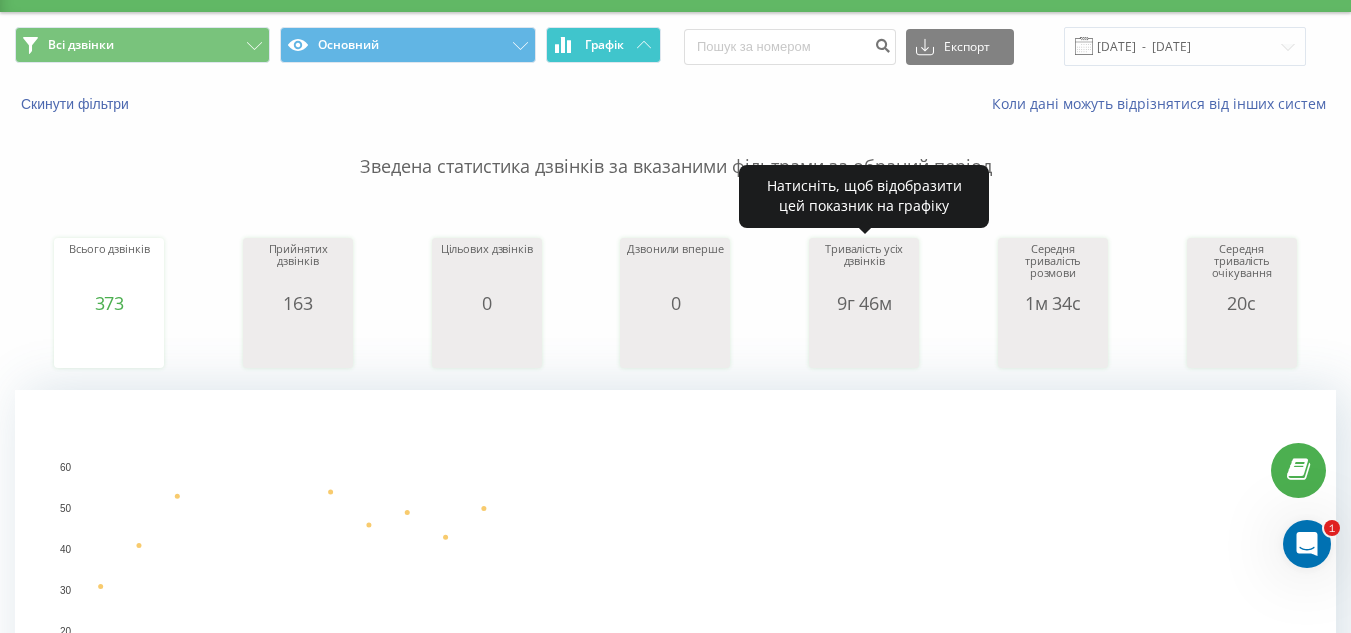 scroll, scrollTop: 0, scrollLeft: 0, axis: both 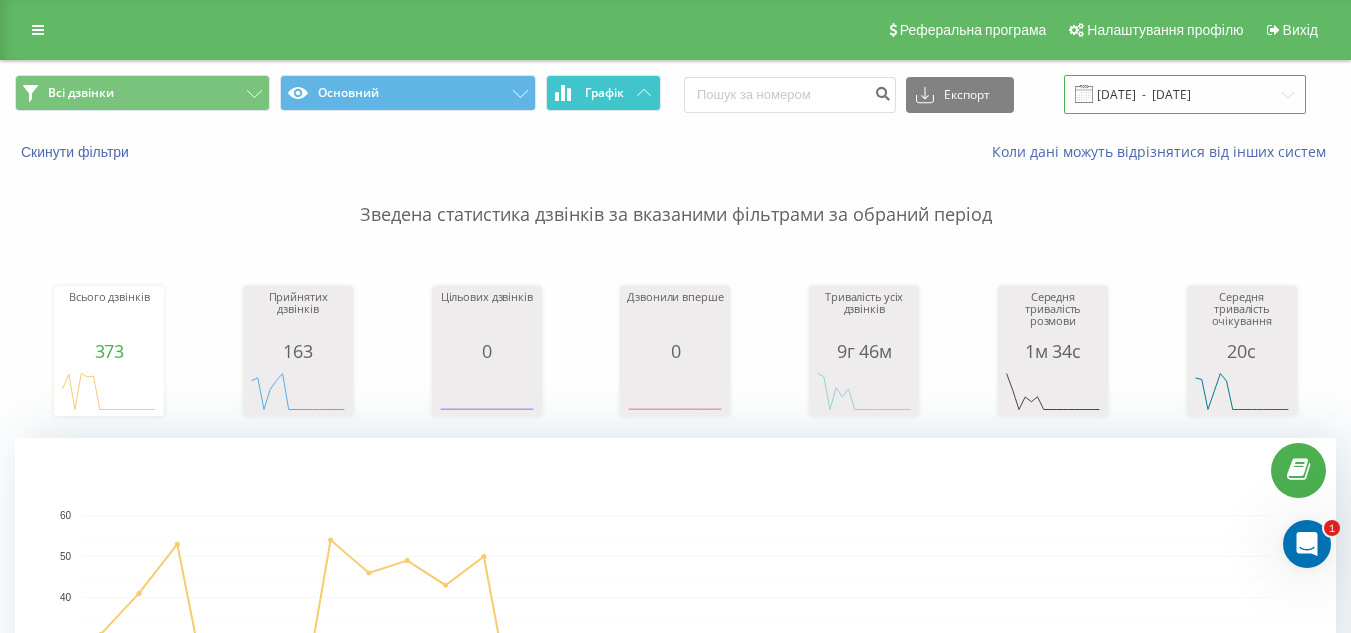 click on "[DATE]  -  [DATE]" at bounding box center [1185, 94] 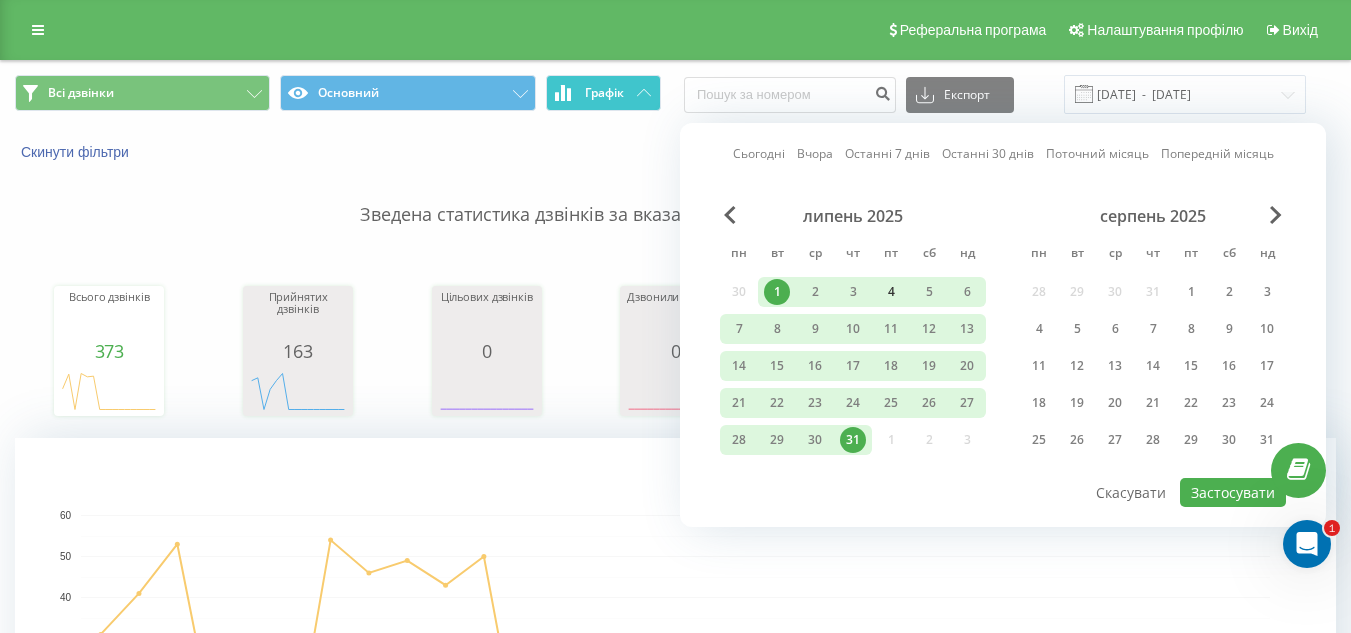 click on "4" at bounding box center [891, 292] 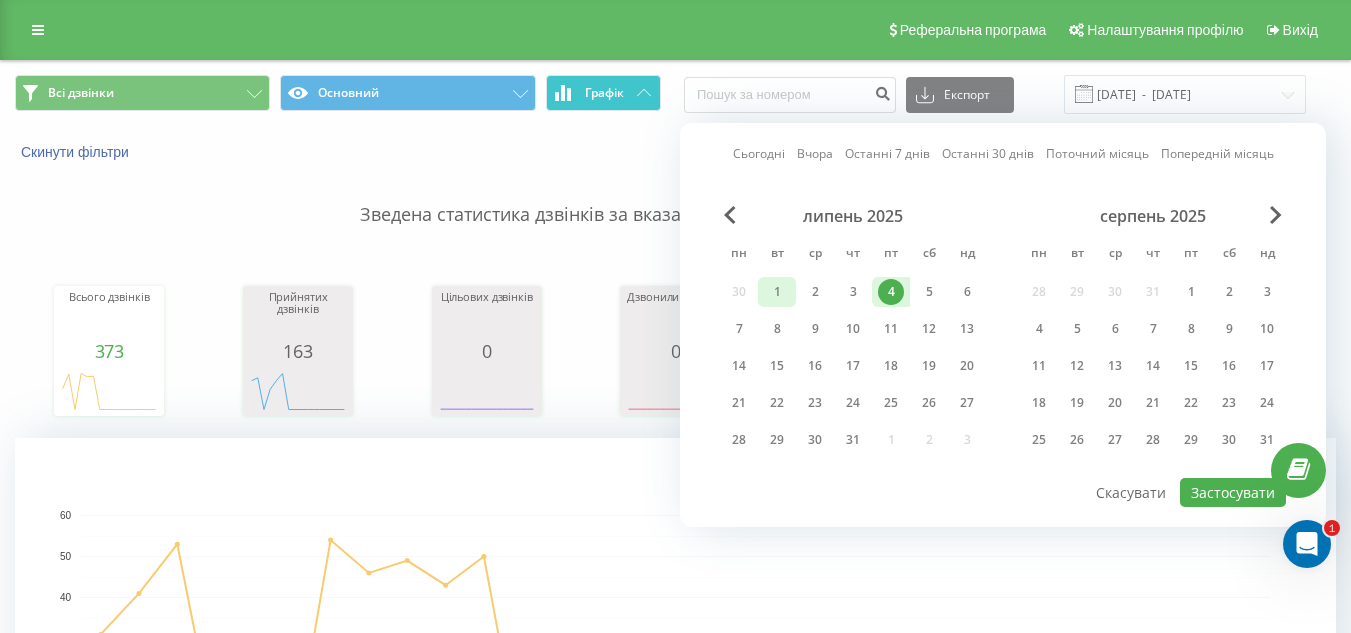 click on "1" at bounding box center (777, 292) 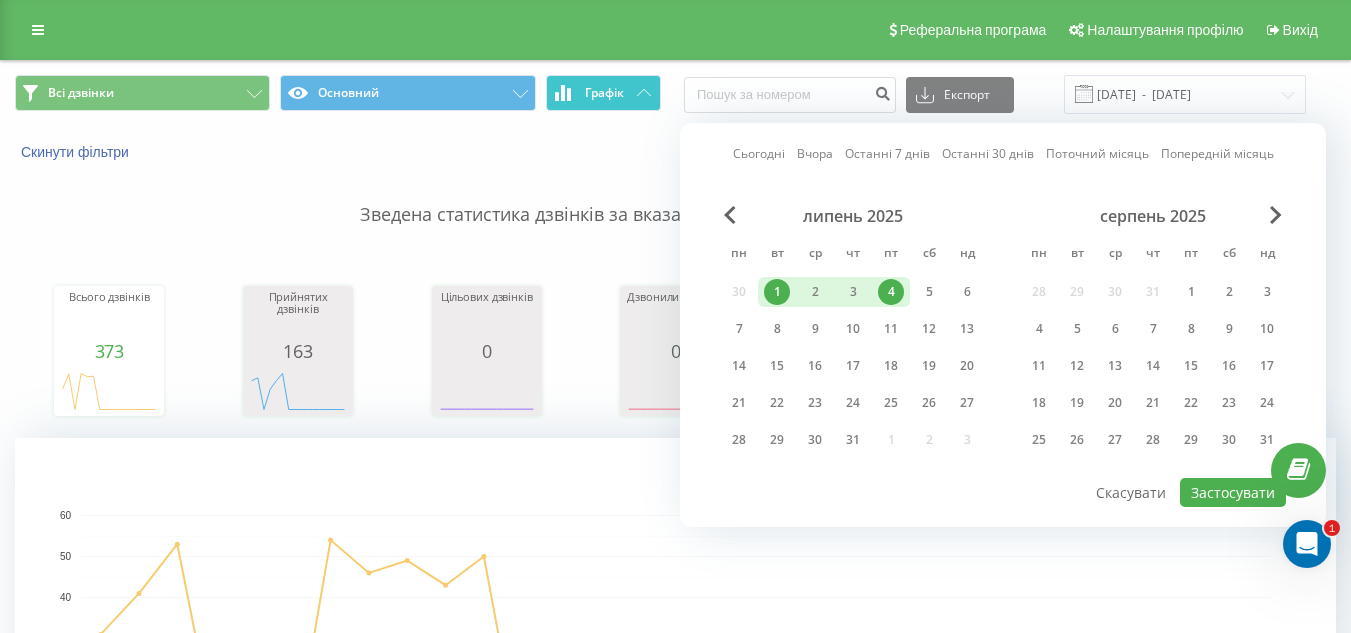 click on "[DATE] [DATE] [DATE] [DATE] [DATE] [DATE] [DATE] [DATE] [DATE] [DATE] [DATE] [DATE] [DATE] [DATE] [DATE] [DATE] [DATE] [DATE] [DATE] [DATE] [DATE] [DATE] [DATE] [DATE] [DATE] [DATE] [DATE] [DATE] [DATE] [DATE] [DATE] 0 10 20 30 40 50 60" 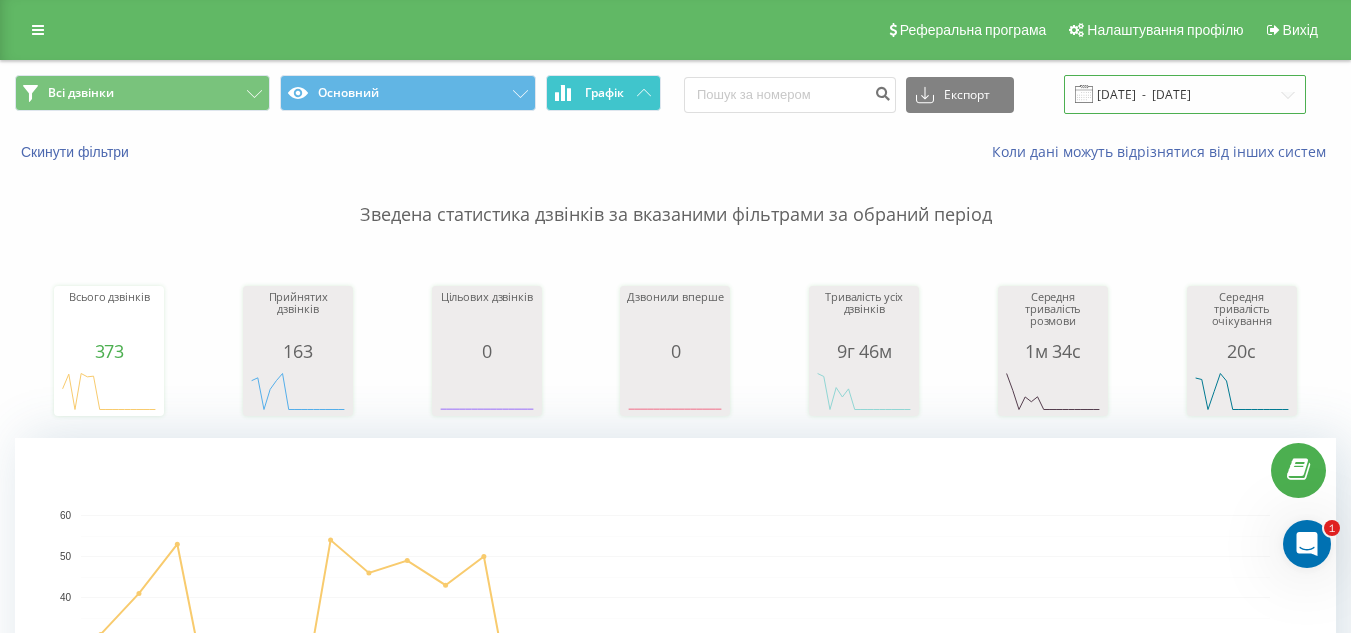click on "[DATE]  -  [DATE]" at bounding box center [1185, 94] 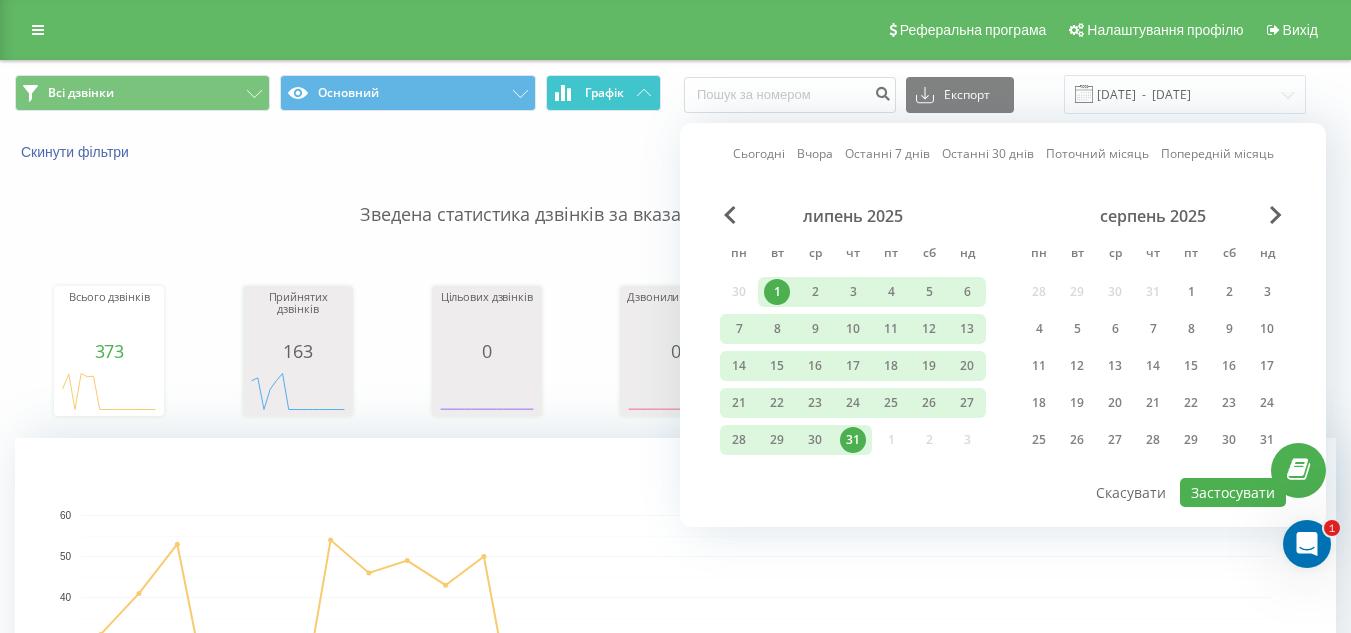 click on "1" at bounding box center [777, 292] 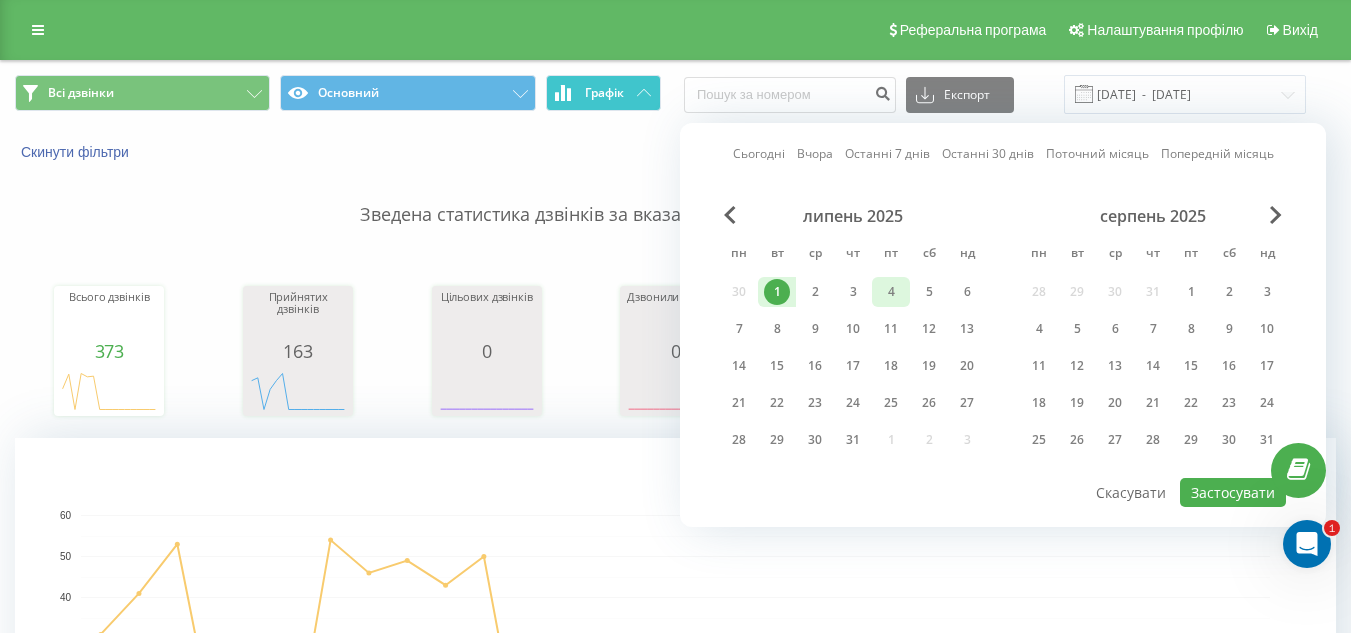 click on "4" at bounding box center [891, 292] 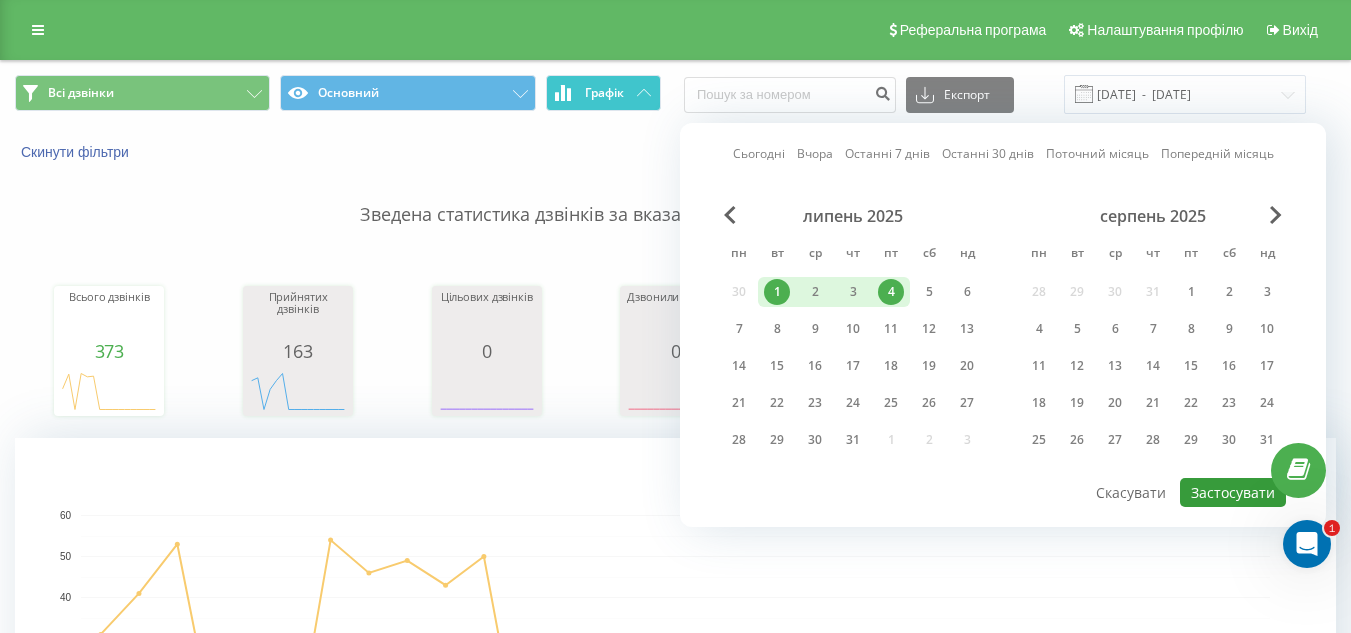click on "Застосувати" at bounding box center (1233, 492) 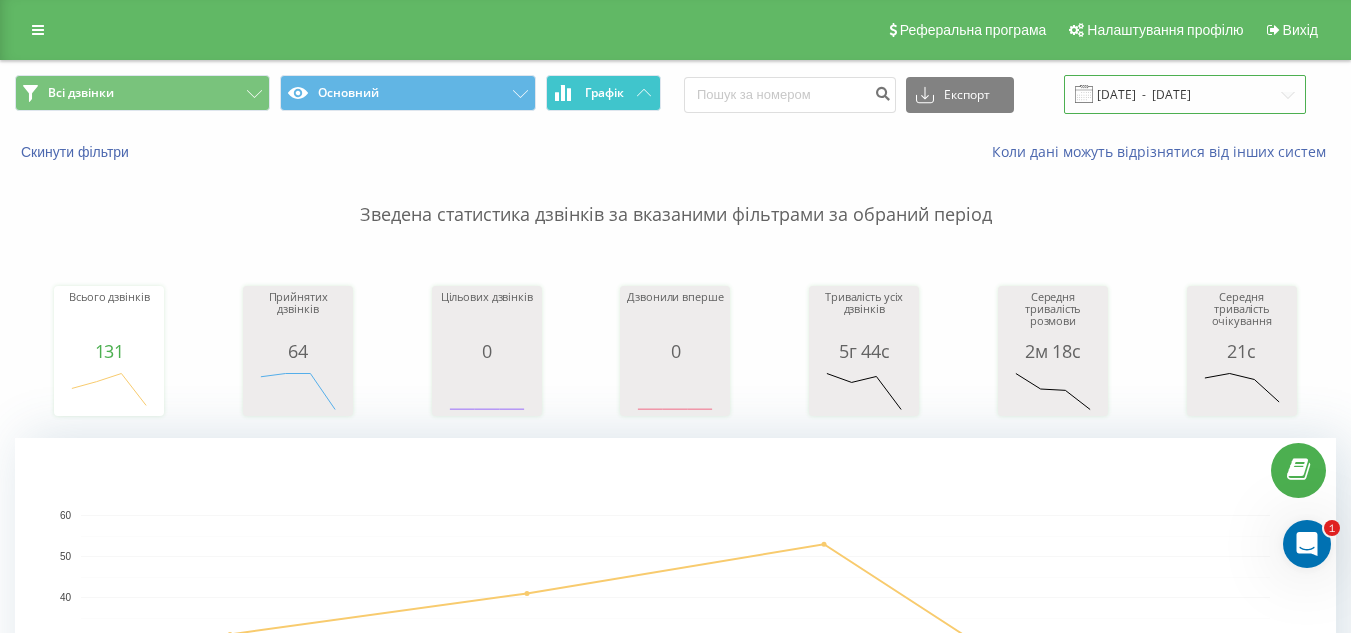 click on "[DATE]  -  [DATE]" at bounding box center [1185, 94] 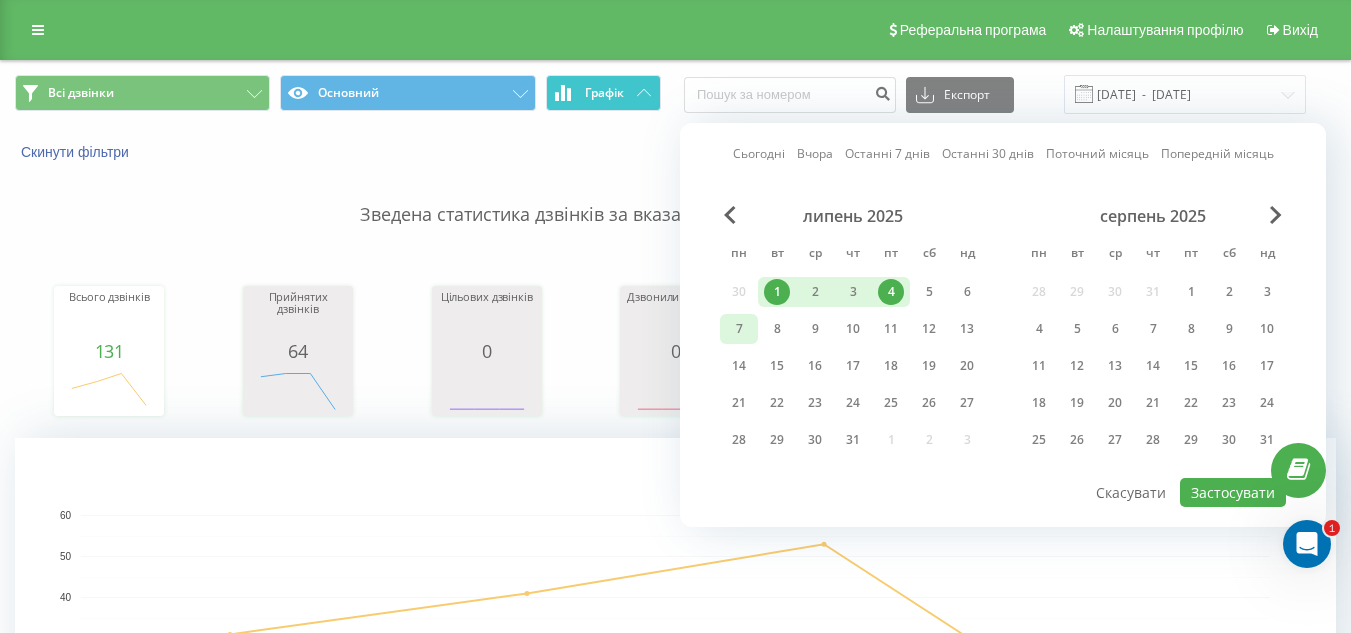 click on "7" at bounding box center (739, 329) 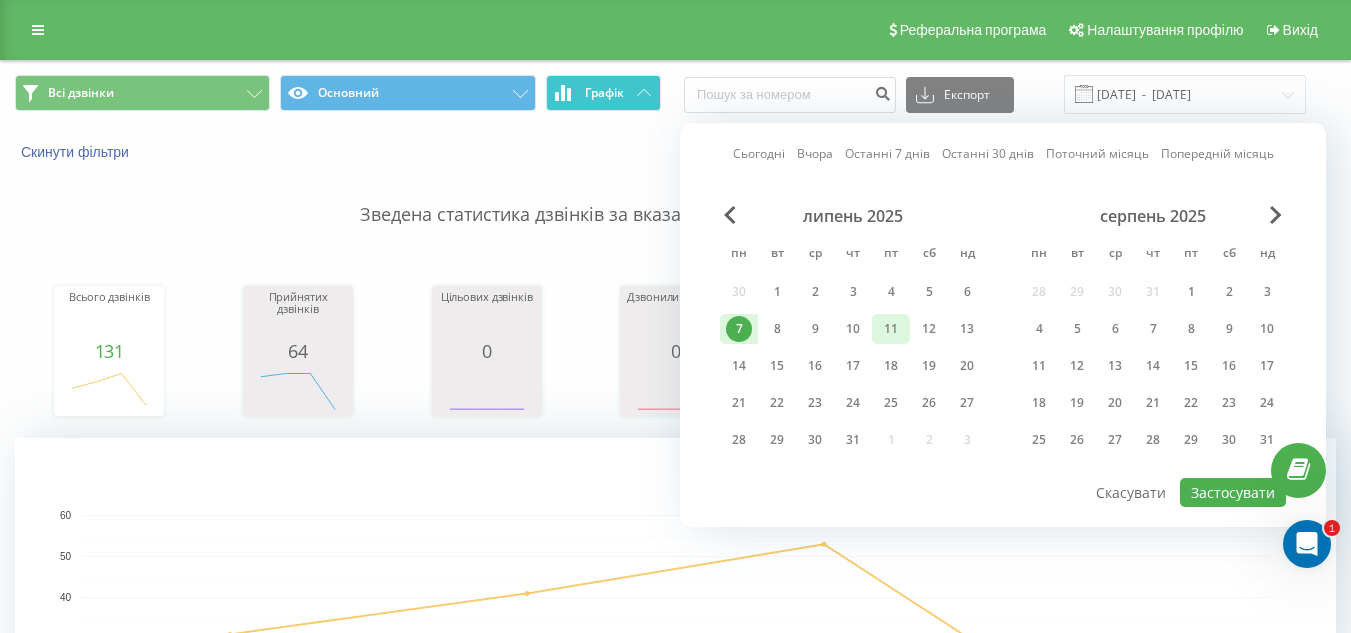 click on "11" at bounding box center [891, 329] 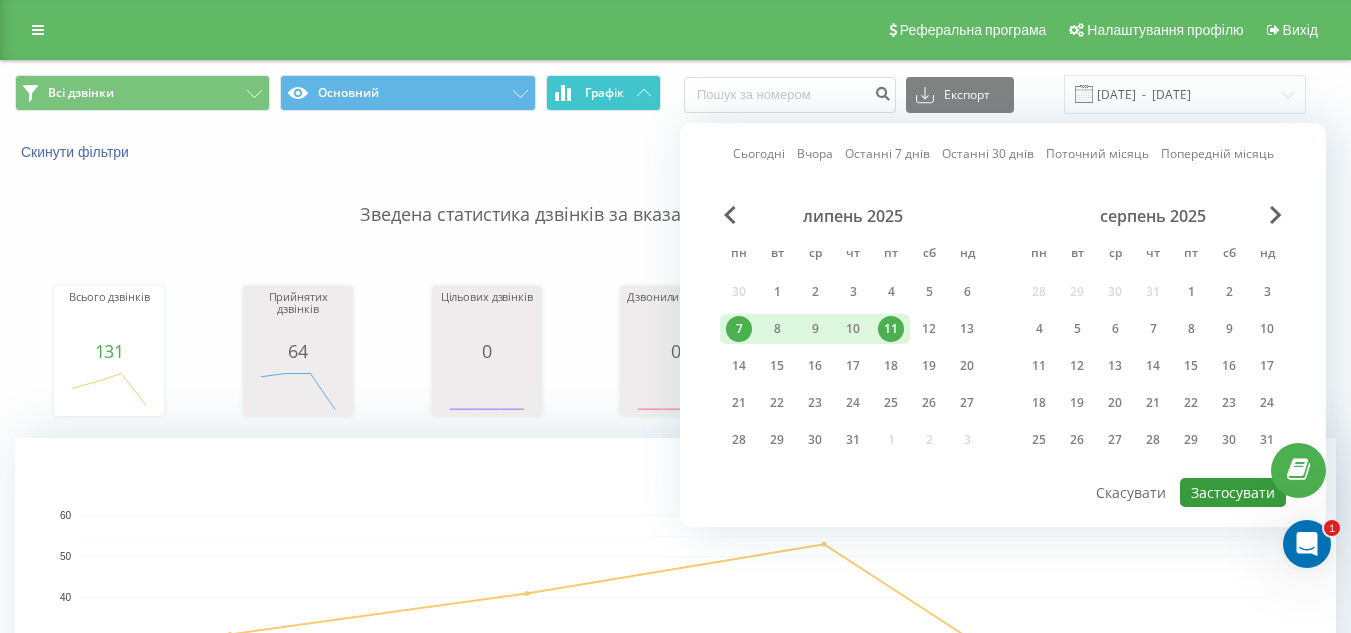 click on "Застосувати" at bounding box center [1233, 492] 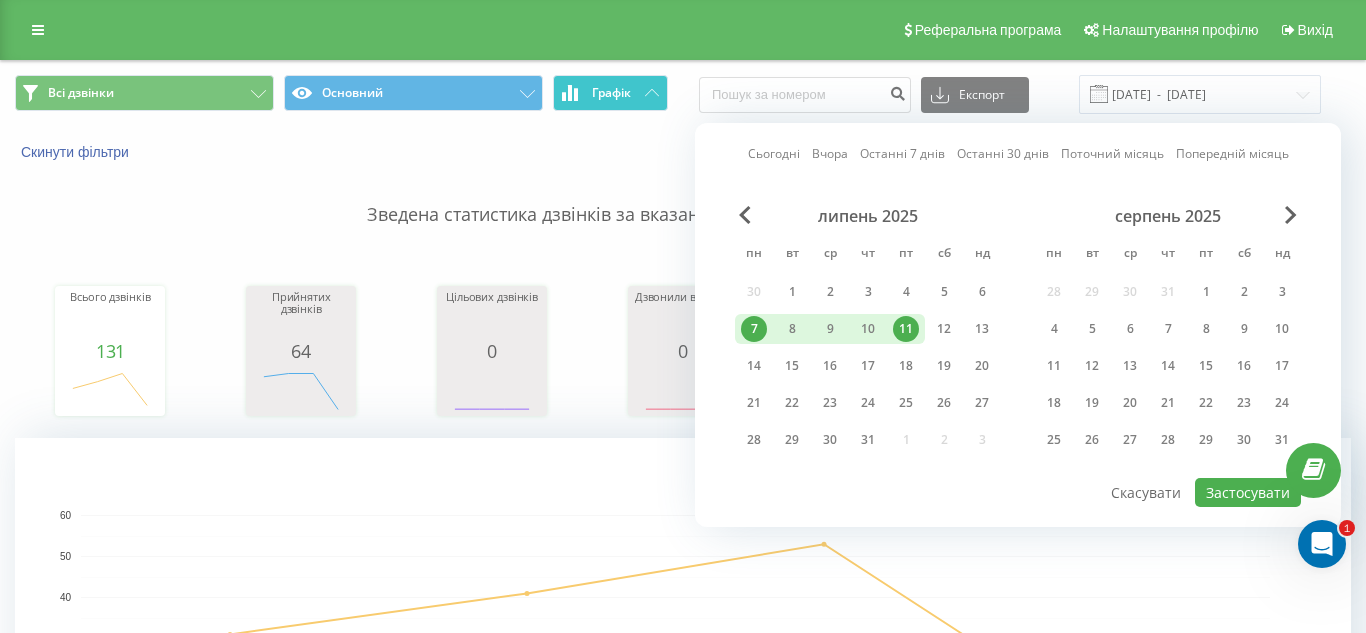 type on "[DATE]  -  [DATE]" 